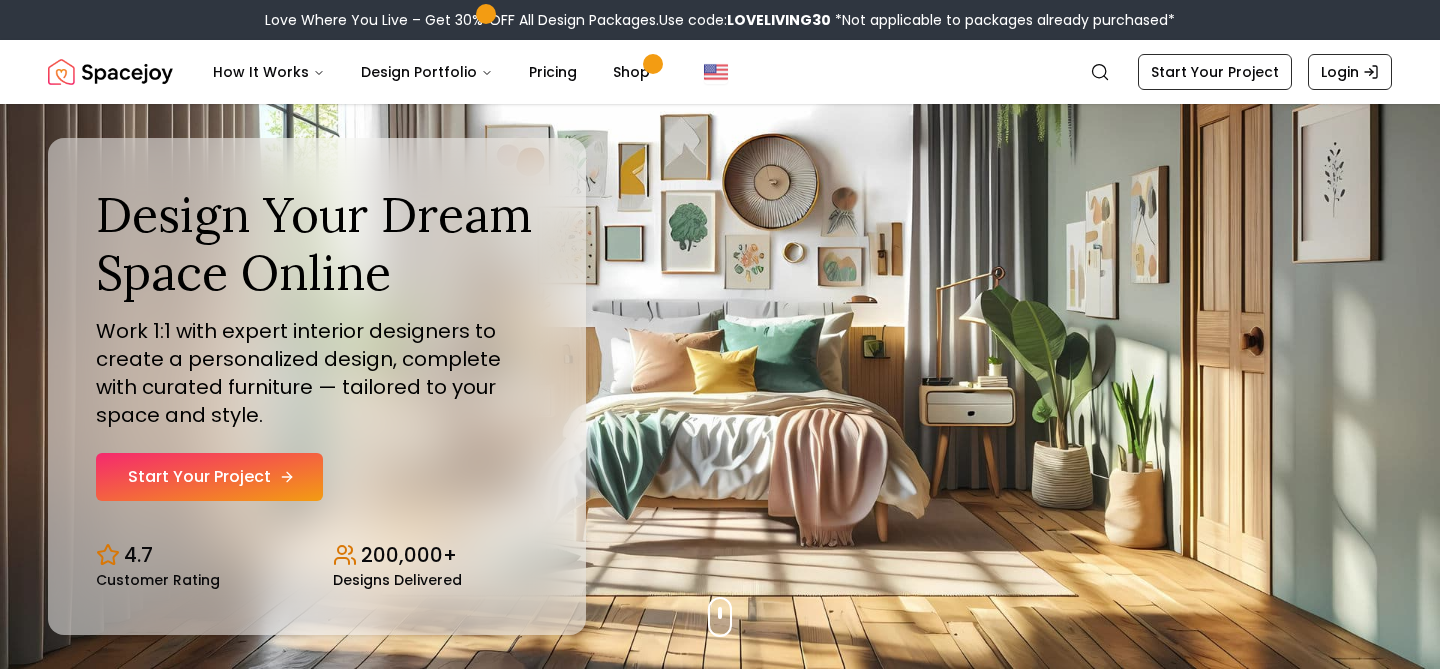 scroll, scrollTop: 0, scrollLeft: 0, axis: both 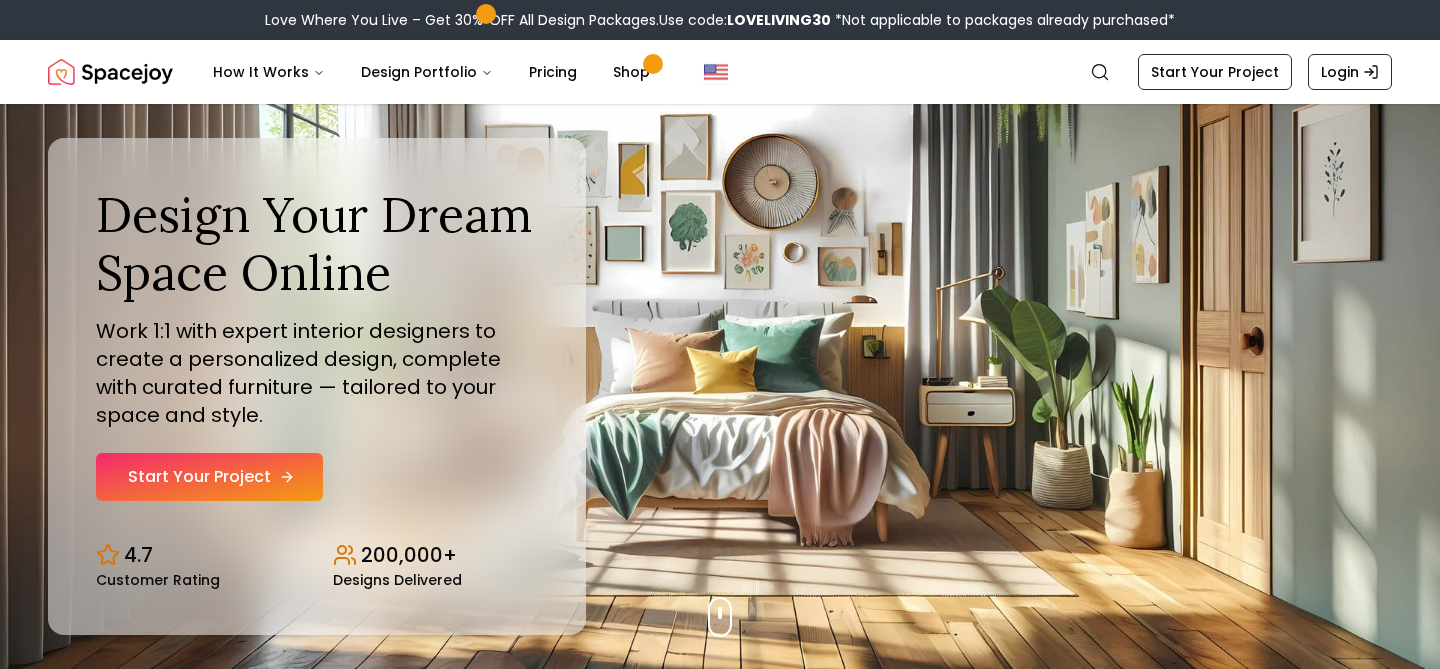 click on "Start Your Project" at bounding box center (209, 477) 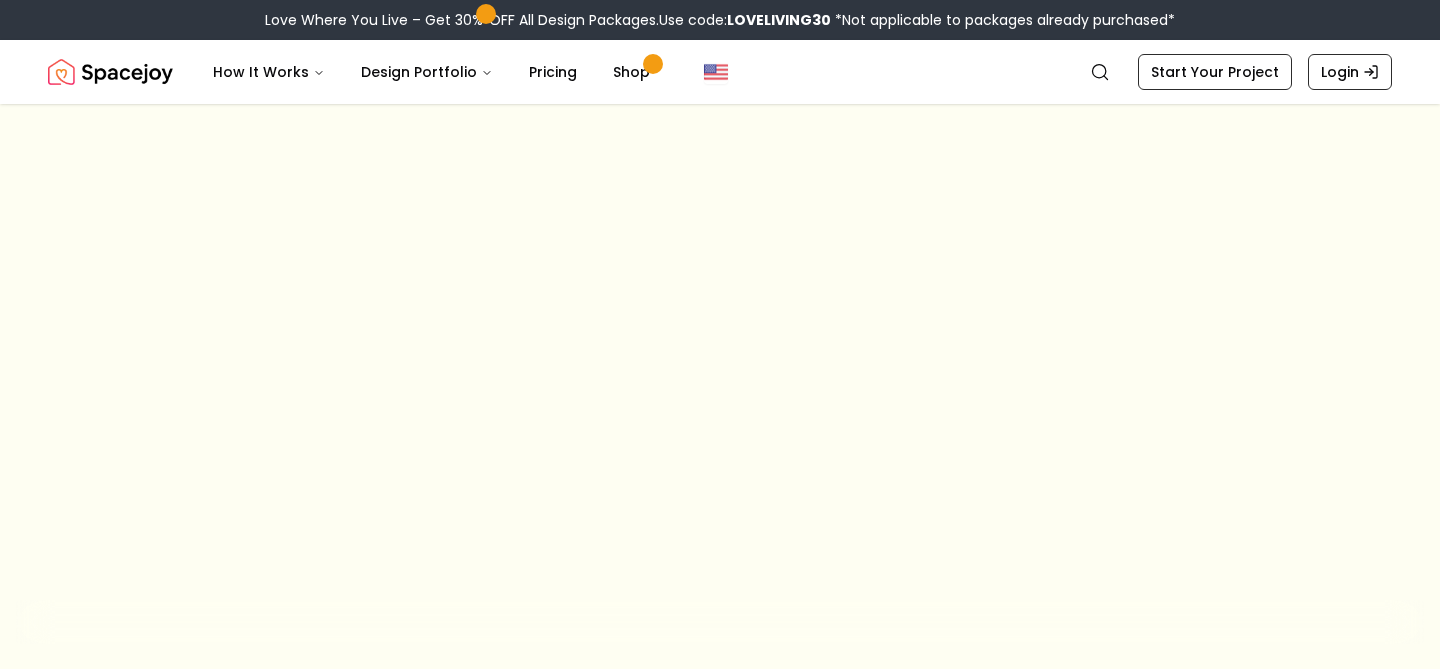 scroll, scrollTop: 0, scrollLeft: 0, axis: both 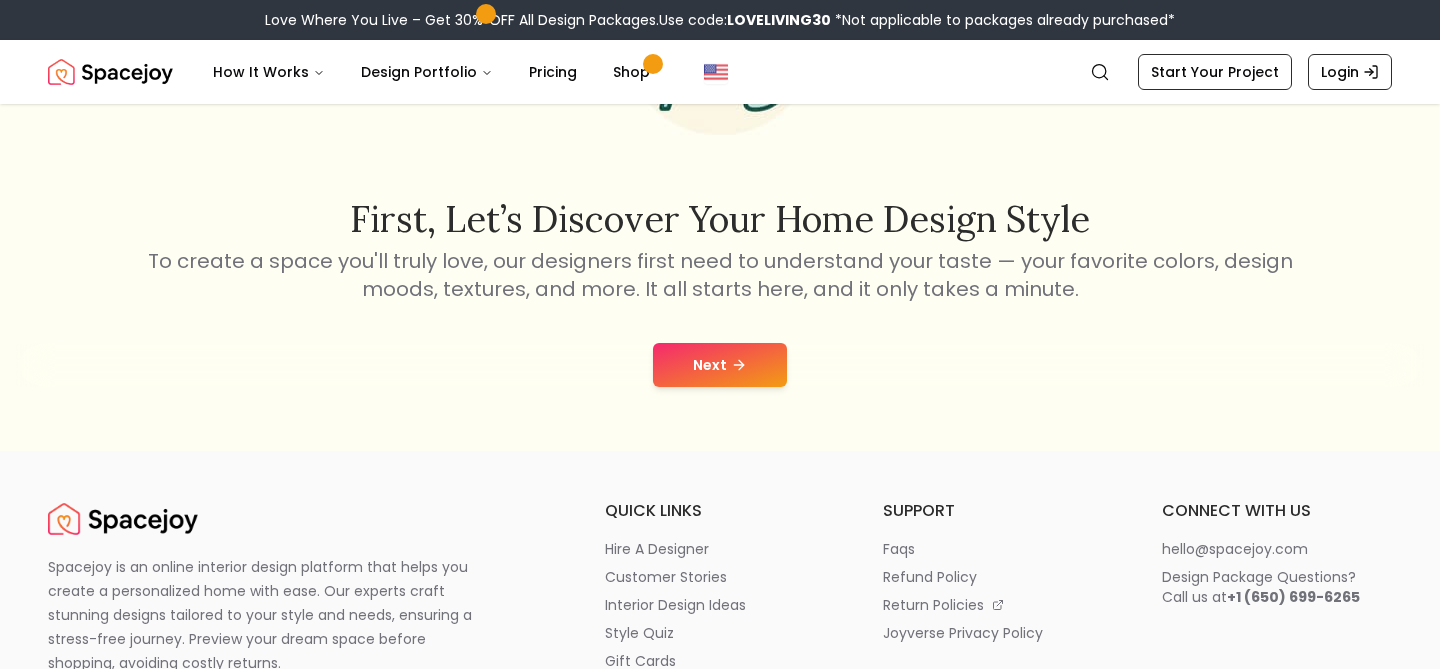 click on "Next" at bounding box center [720, 365] 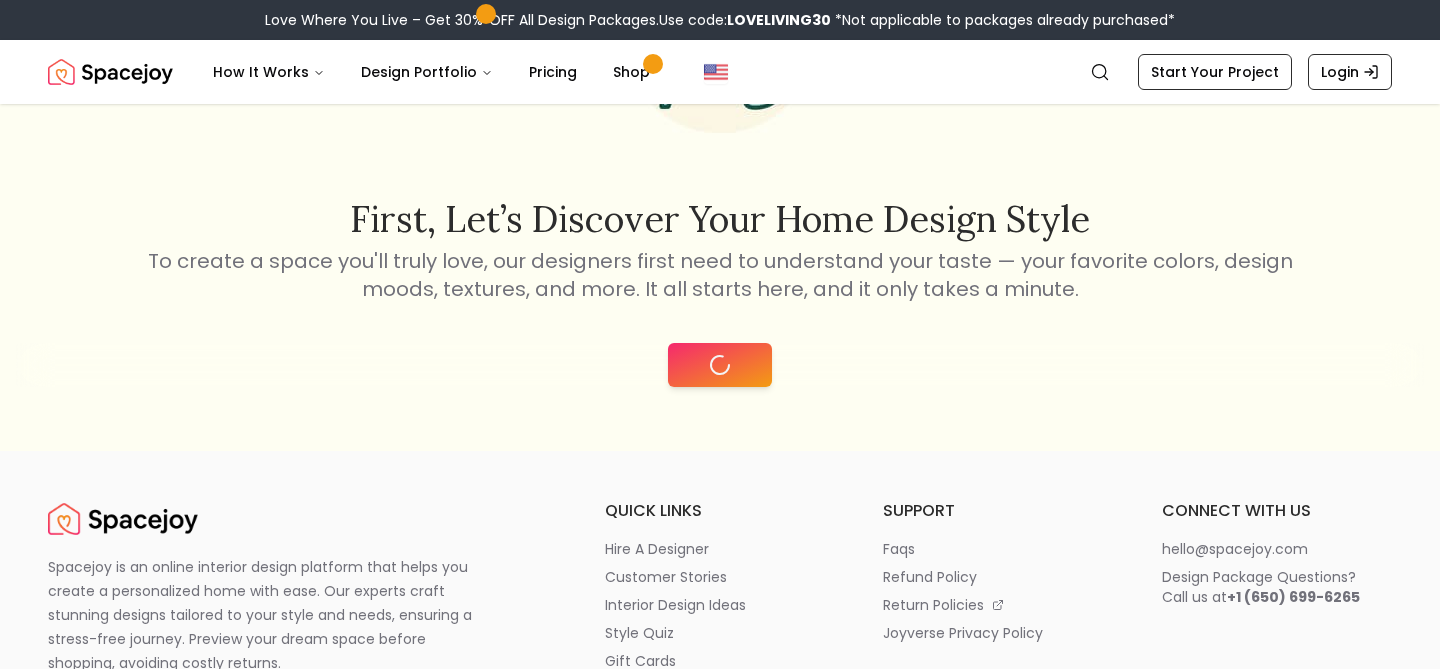 scroll, scrollTop: 0, scrollLeft: 0, axis: both 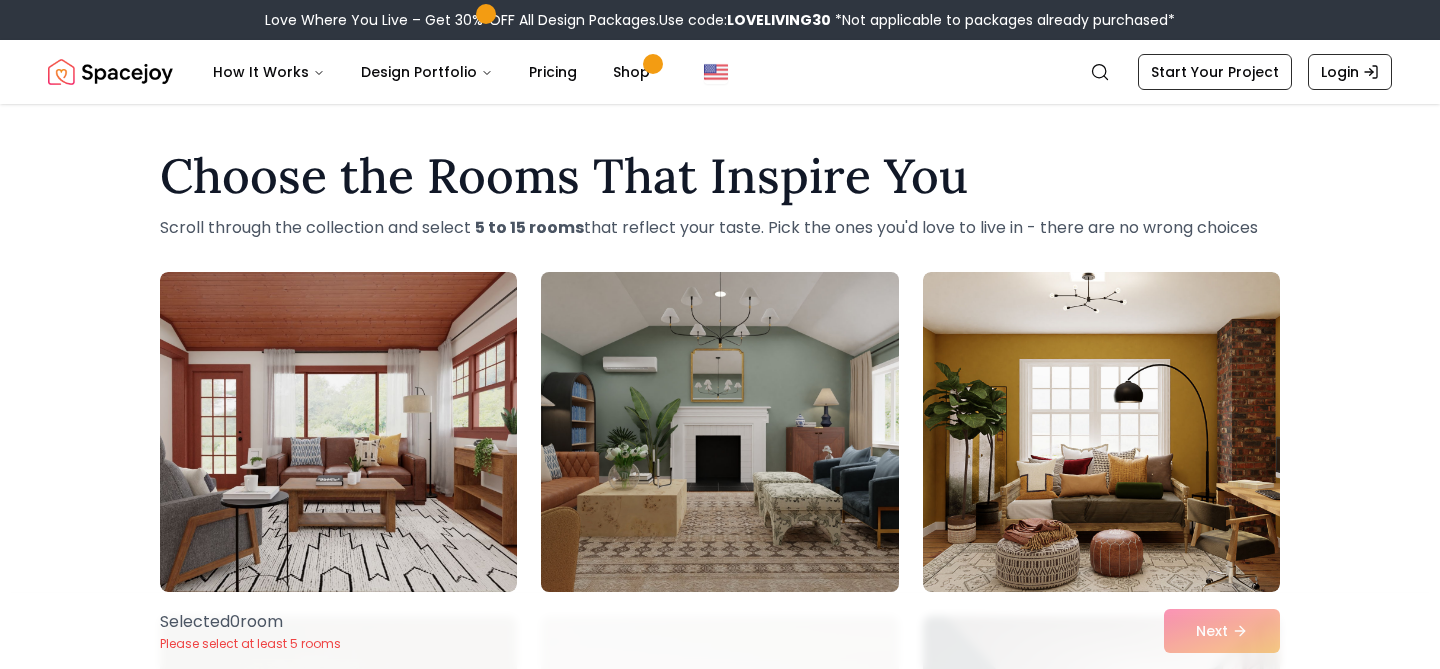 click at bounding box center [719, 432] 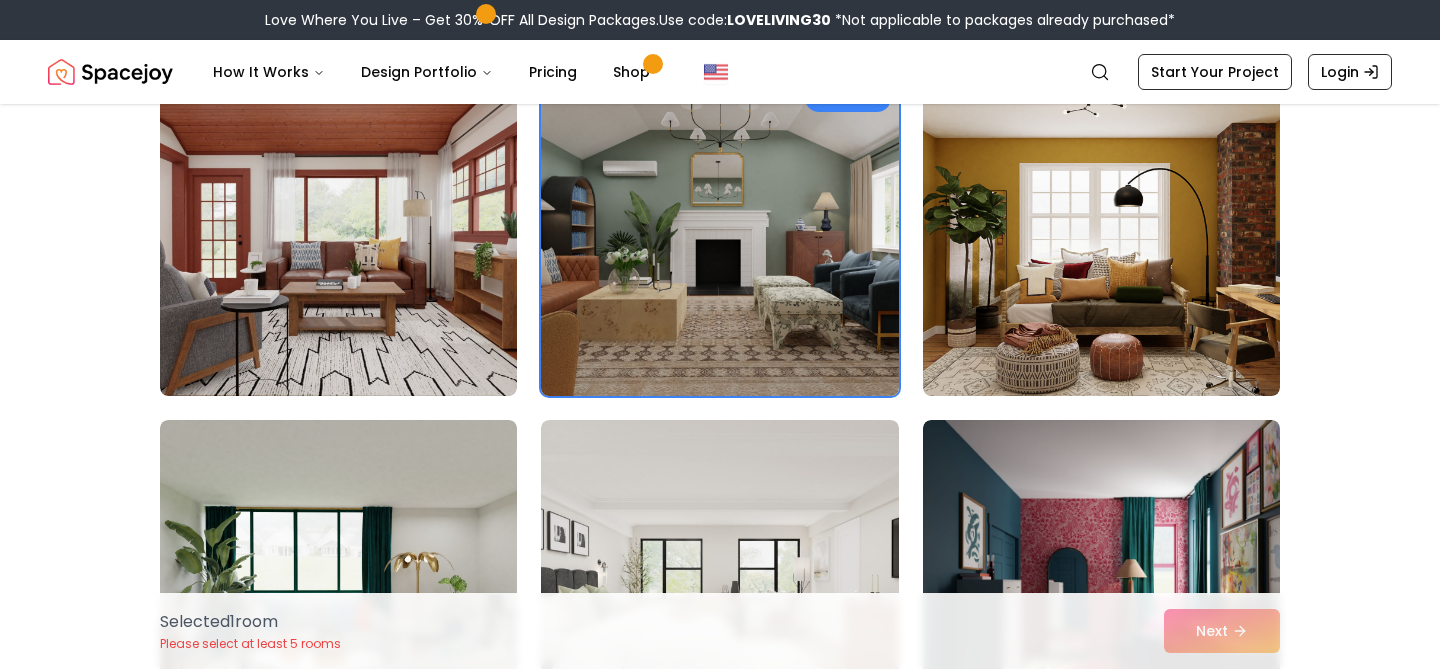 scroll, scrollTop: 191, scrollLeft: 0, axis: vertical 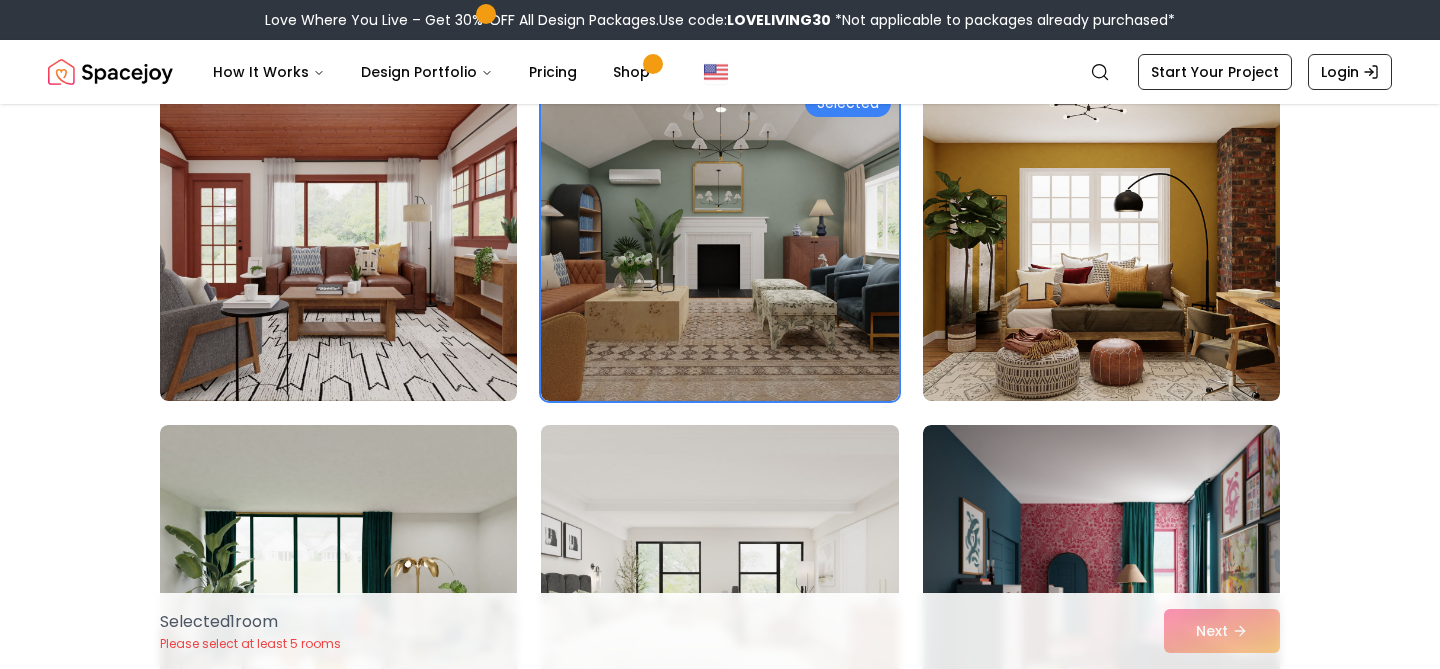 click at bounding box center [719, 585] 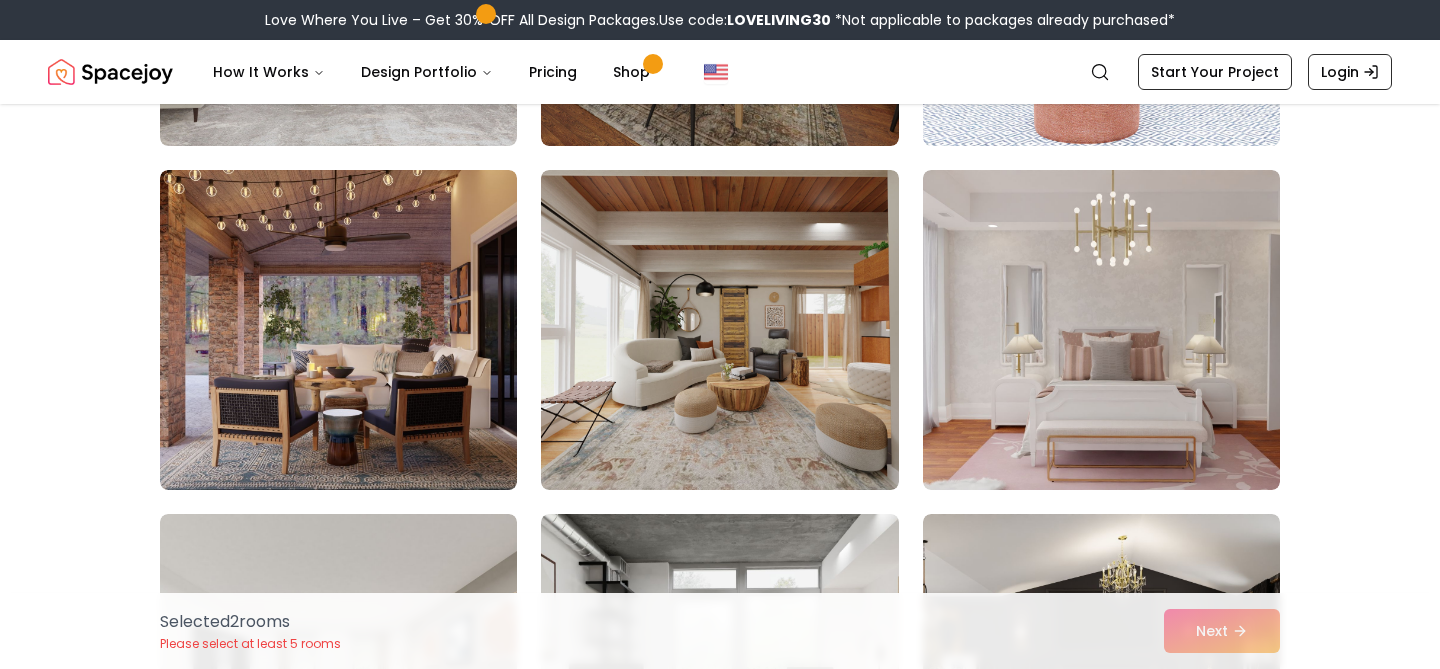 scroll, scrollTop: 1138, scrollLeft: 0, axis: vertical 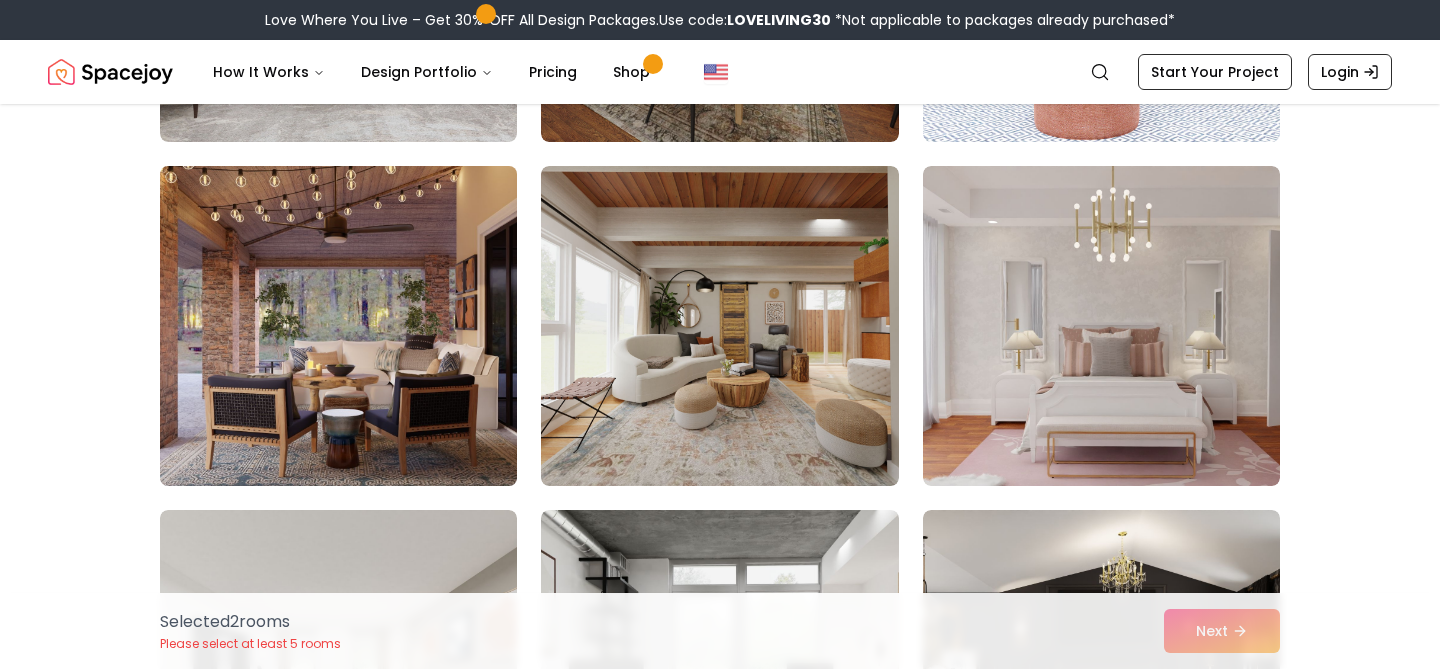 click at bounding box center [338, 326] 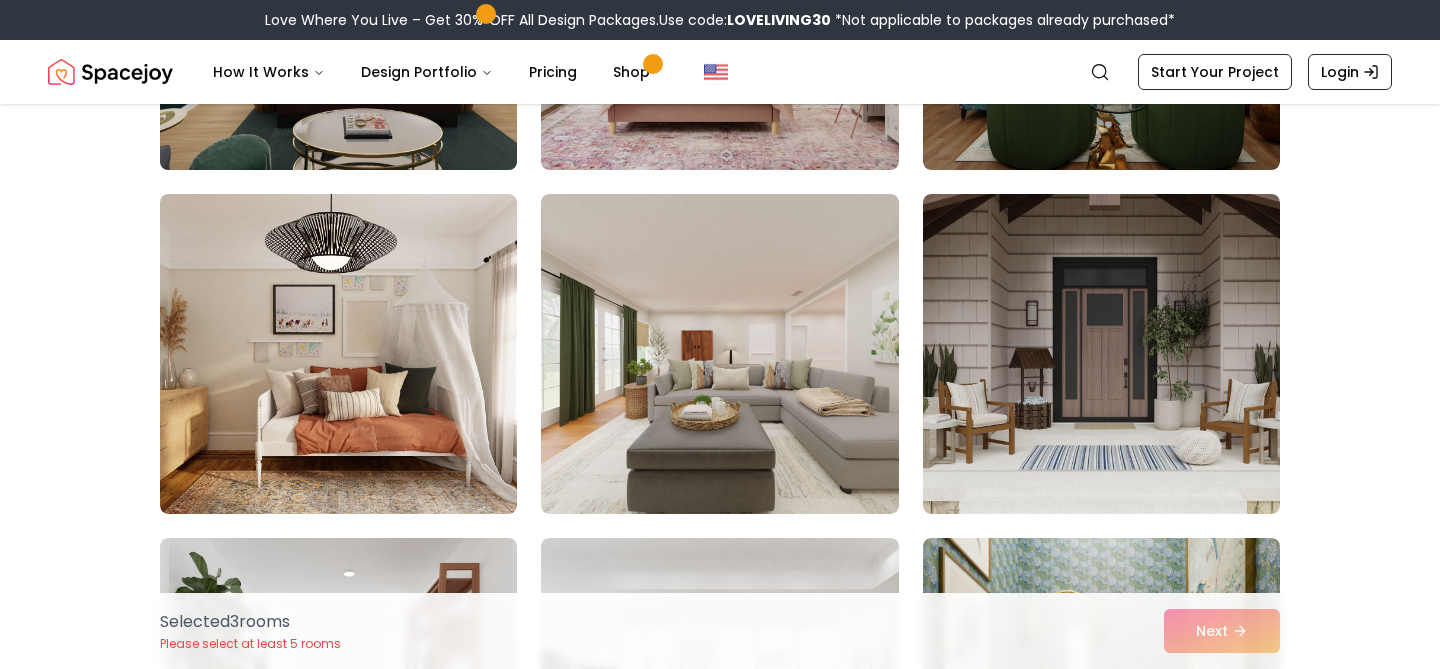 scroll, scrollTop: 2147, scrollLeft: 0, axis: vertical 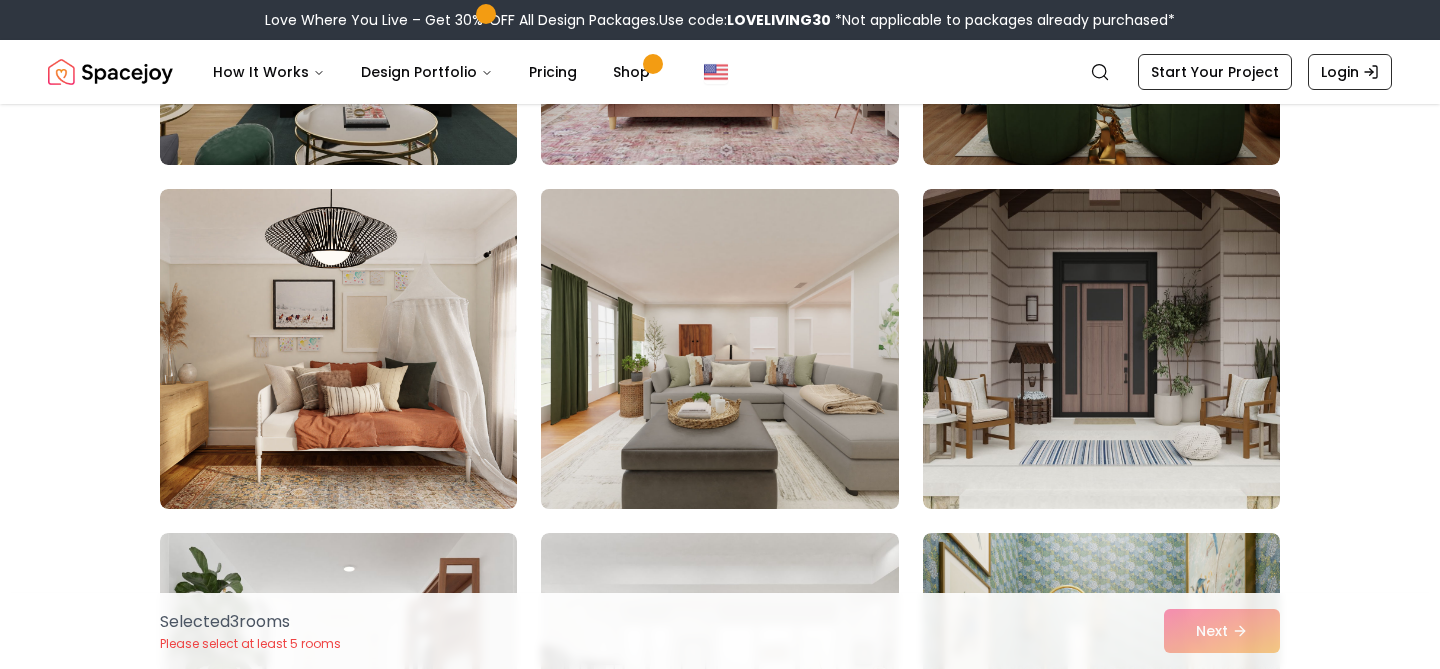 click at bounding box center [719, 349] 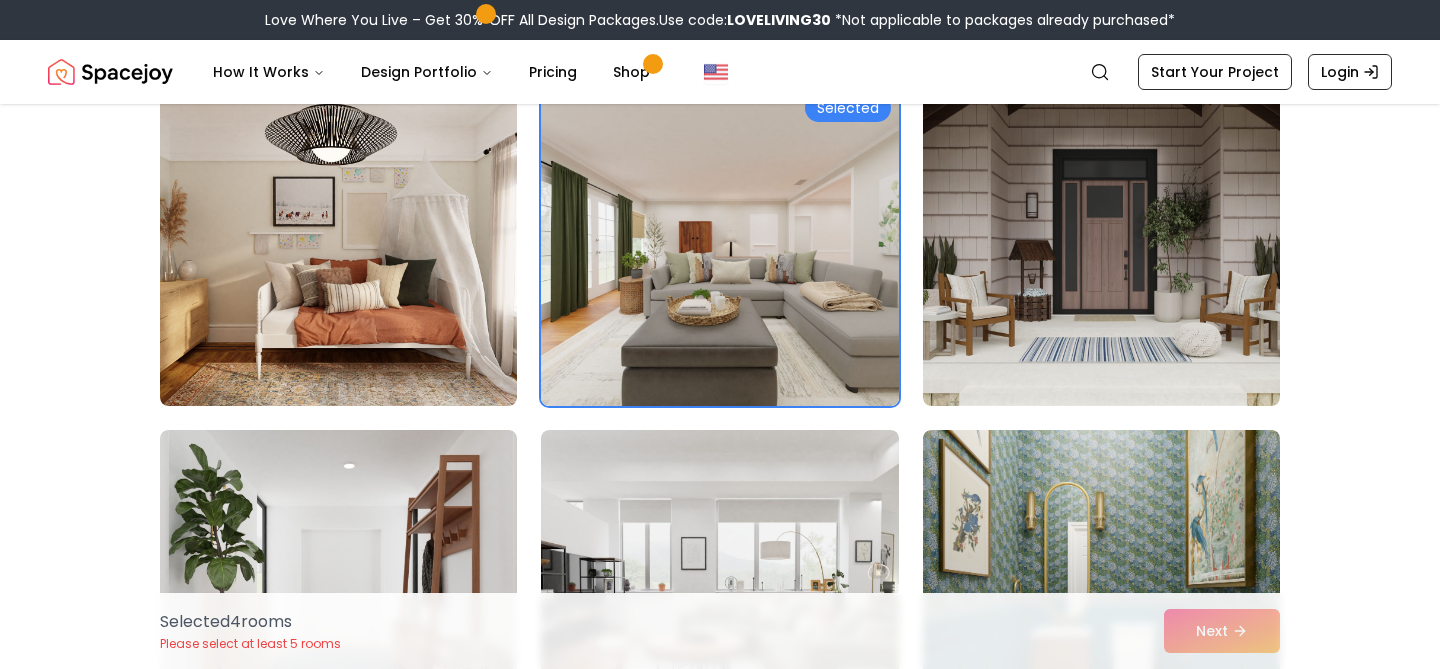 scroll, scrollTop: 2256, scrollLeft: 0, axis: vertical 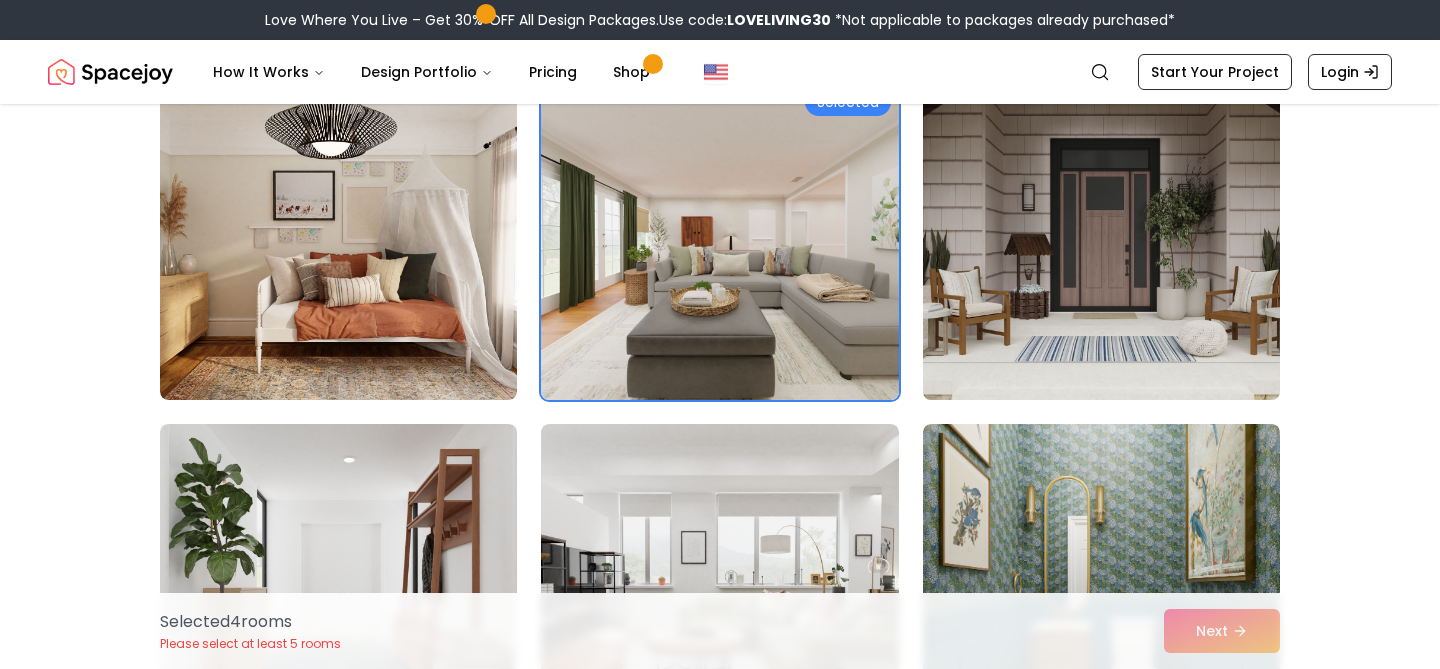 click at bounding box center [1101, 240] 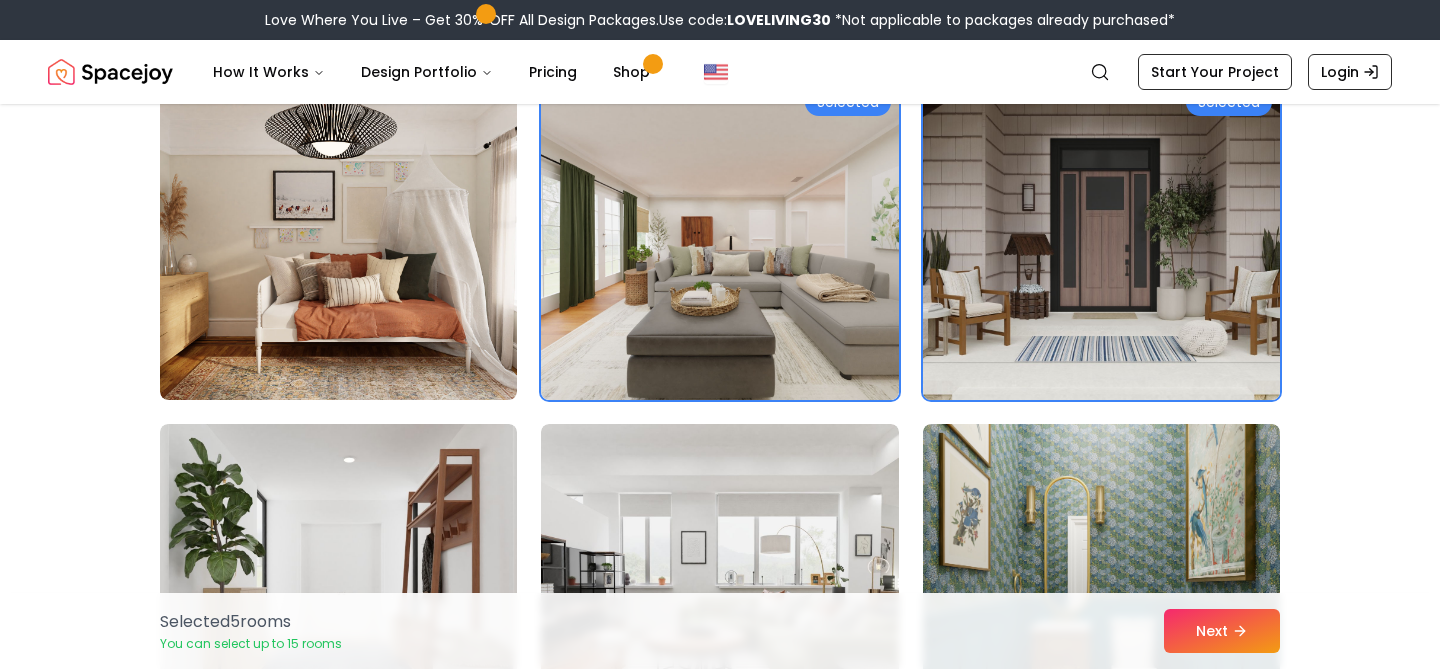 click at bounding box center (1101, 240) 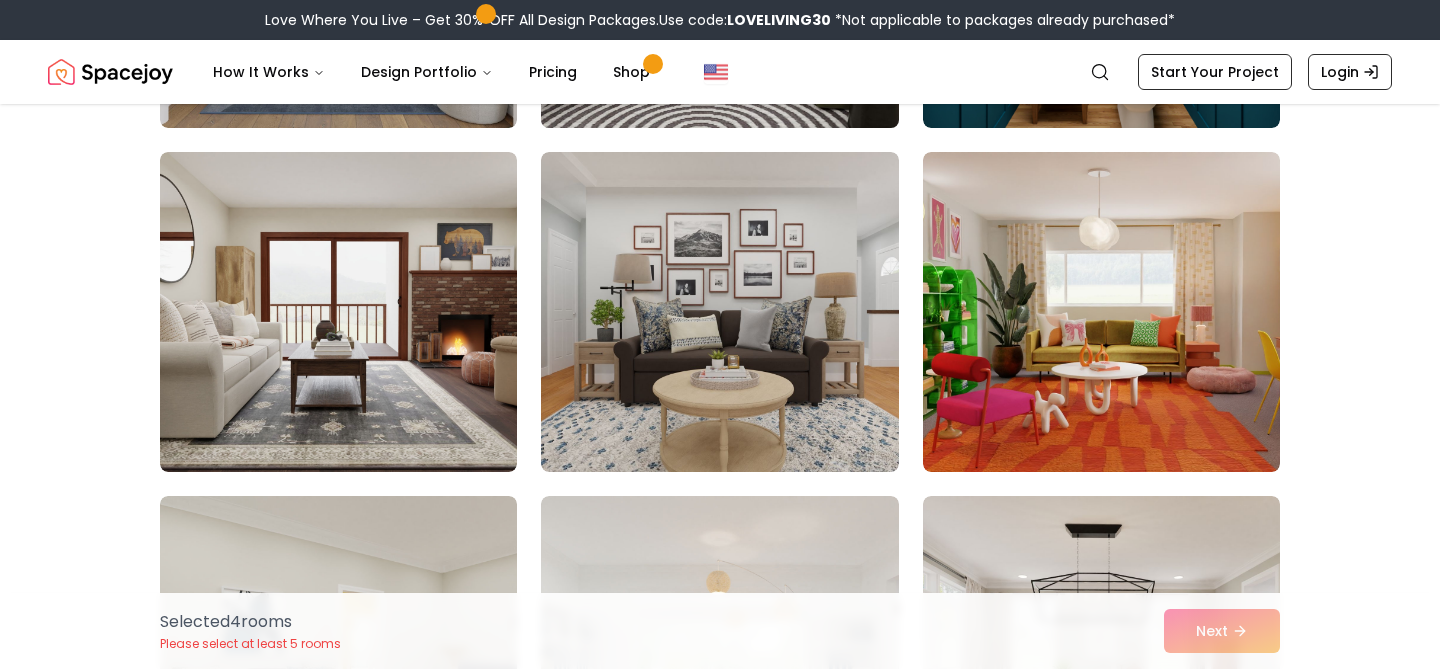 scroll, scrollTop: 2874, scrollLeft: 0, axis: vertical 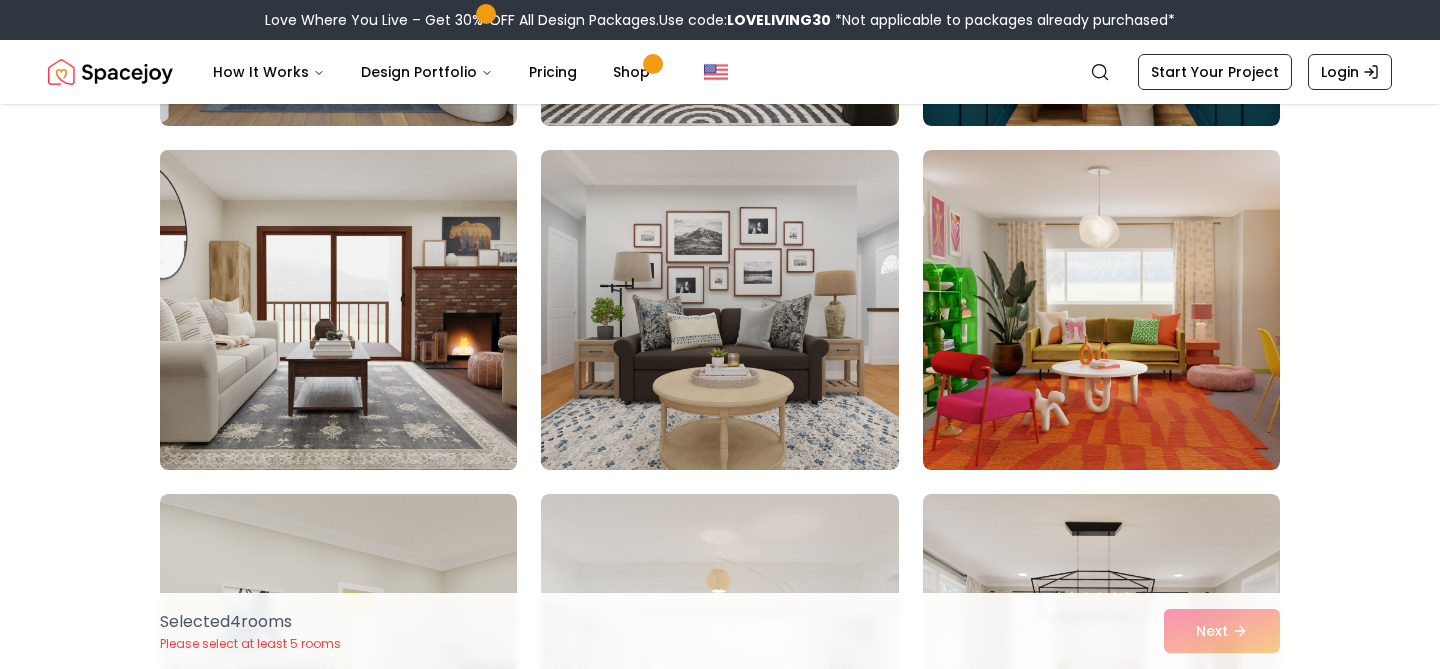 click at bounding box center [338, 310] 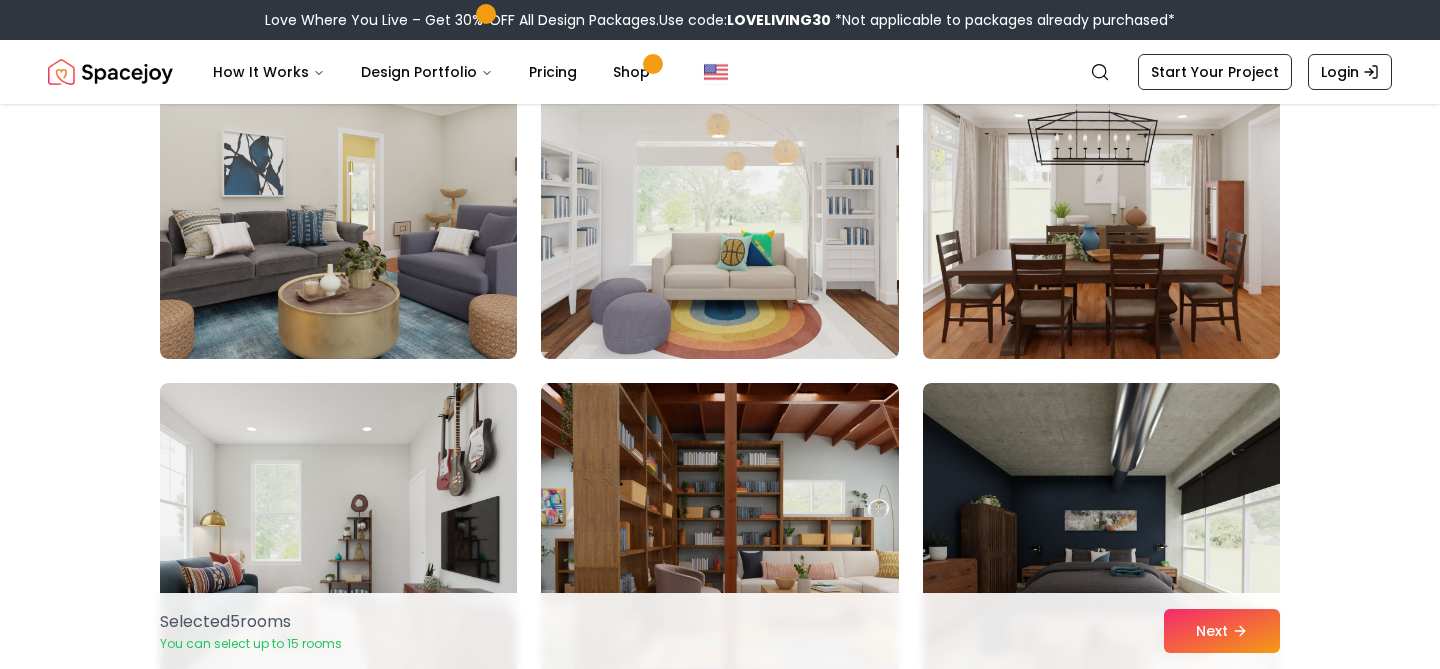 scroll, scrollTop: 3354, scrollLeft: 0, axis: vertical 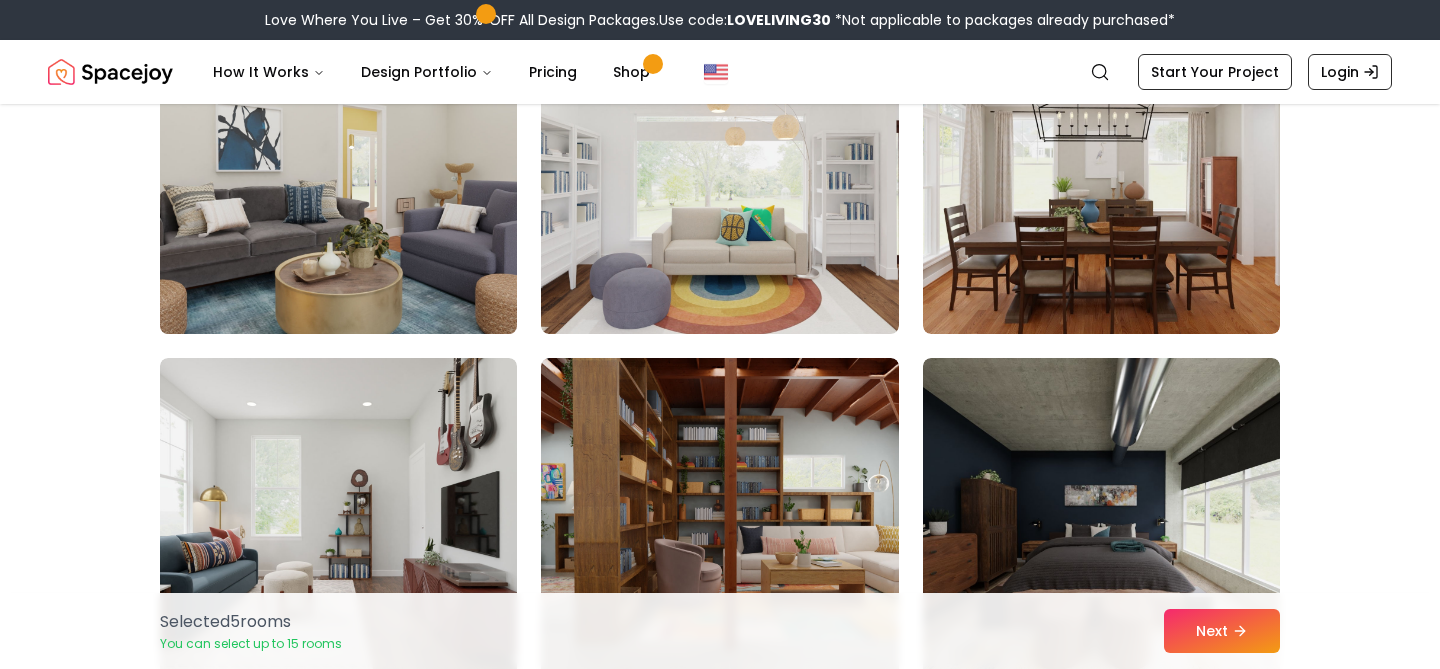 click at bounding box center [338, 174] 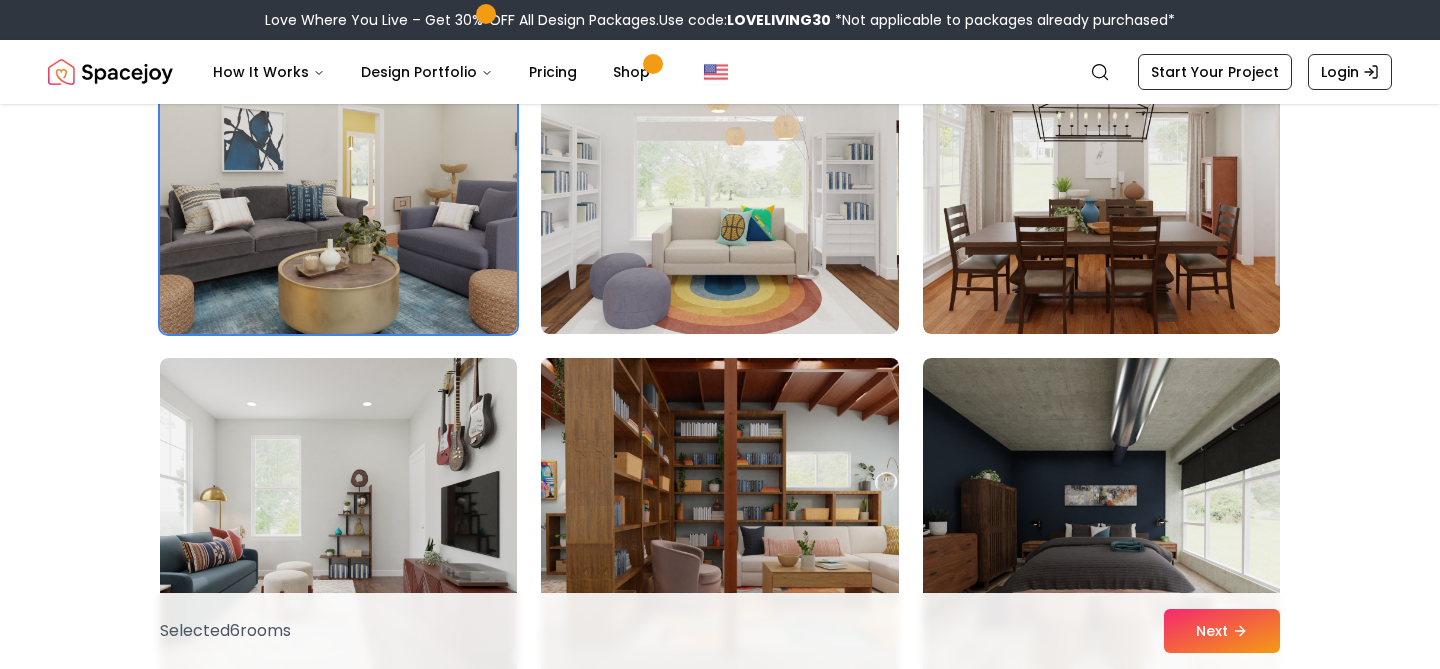 click at bounding box center [719, 518] 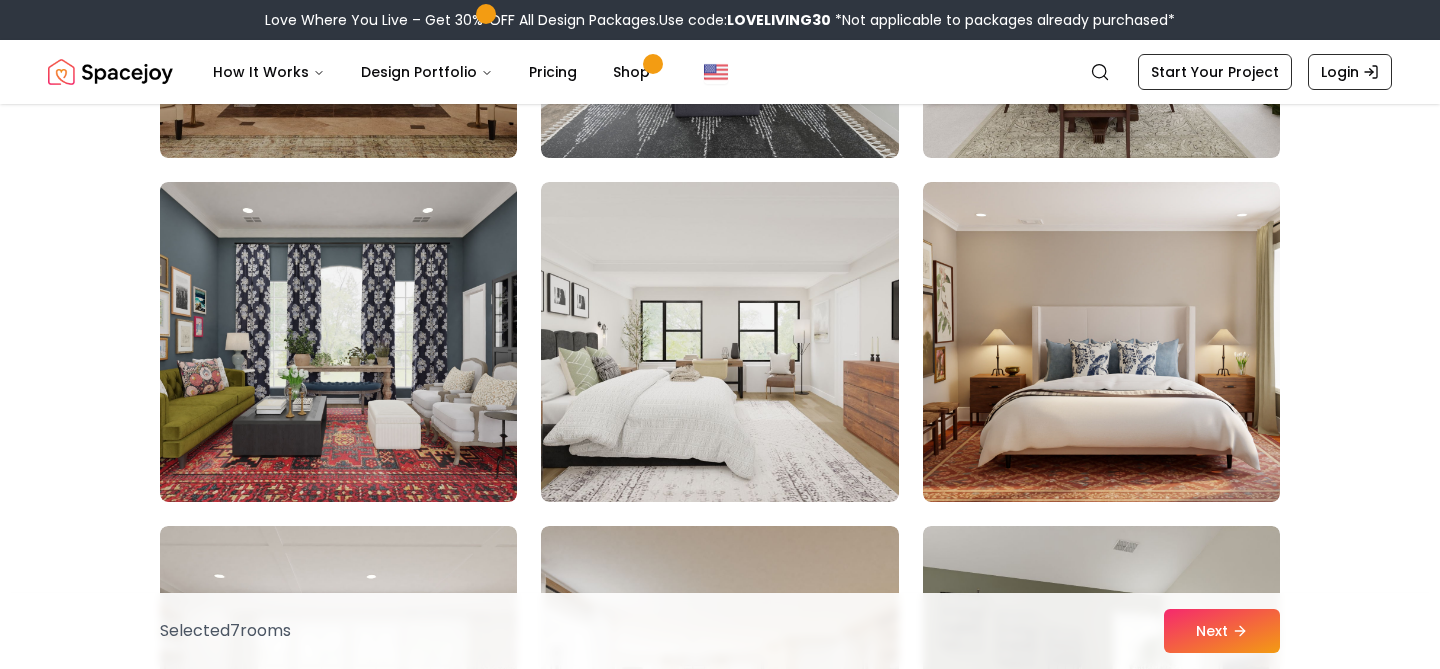 scroll, scrollTop: 4224, scrollLeft: 0, axis: vertical 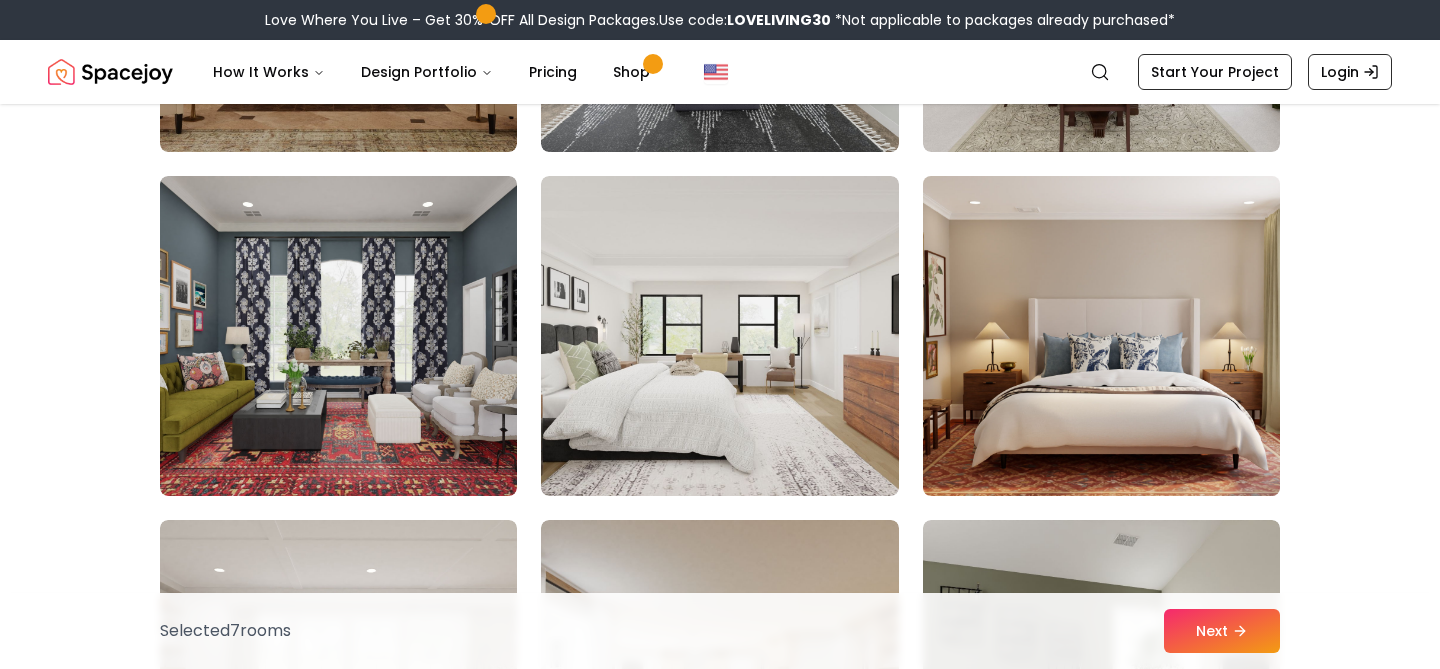 click at bounding box center [1101, 336] 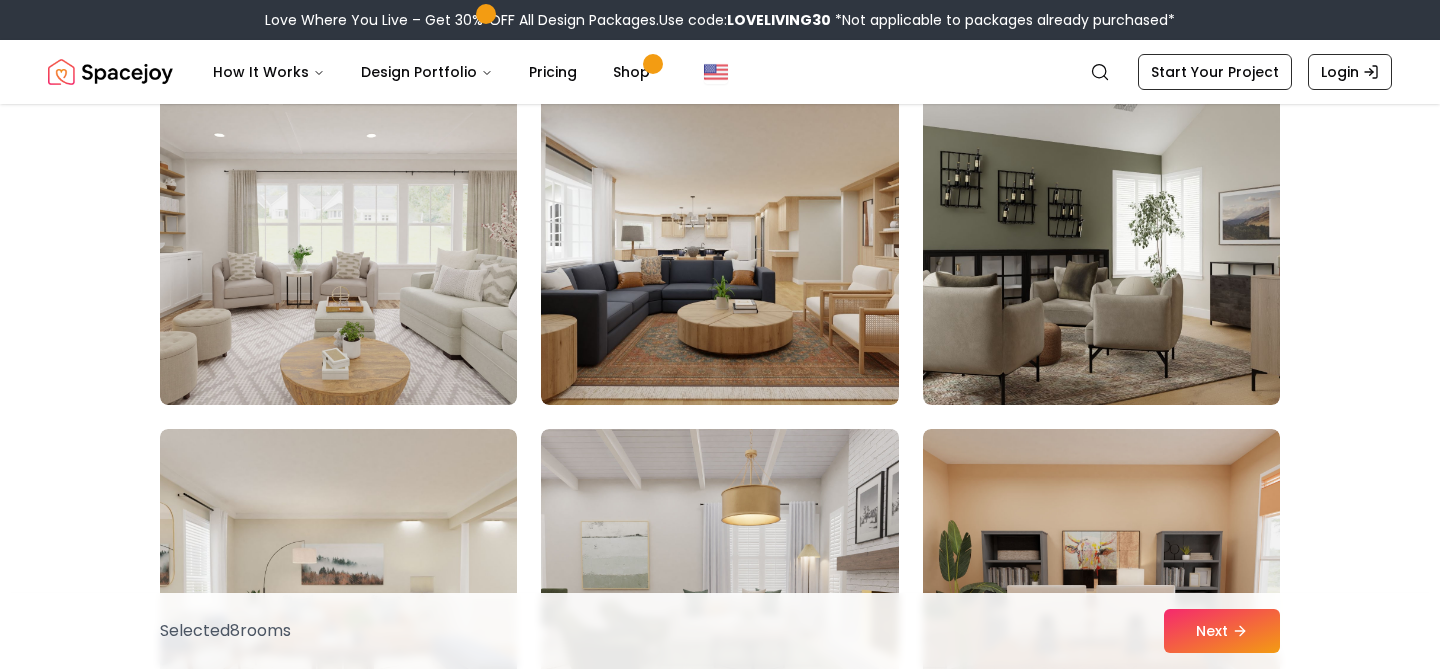 scroll, scrollTop: 4667, scrollLeft: 0, axis: vertical 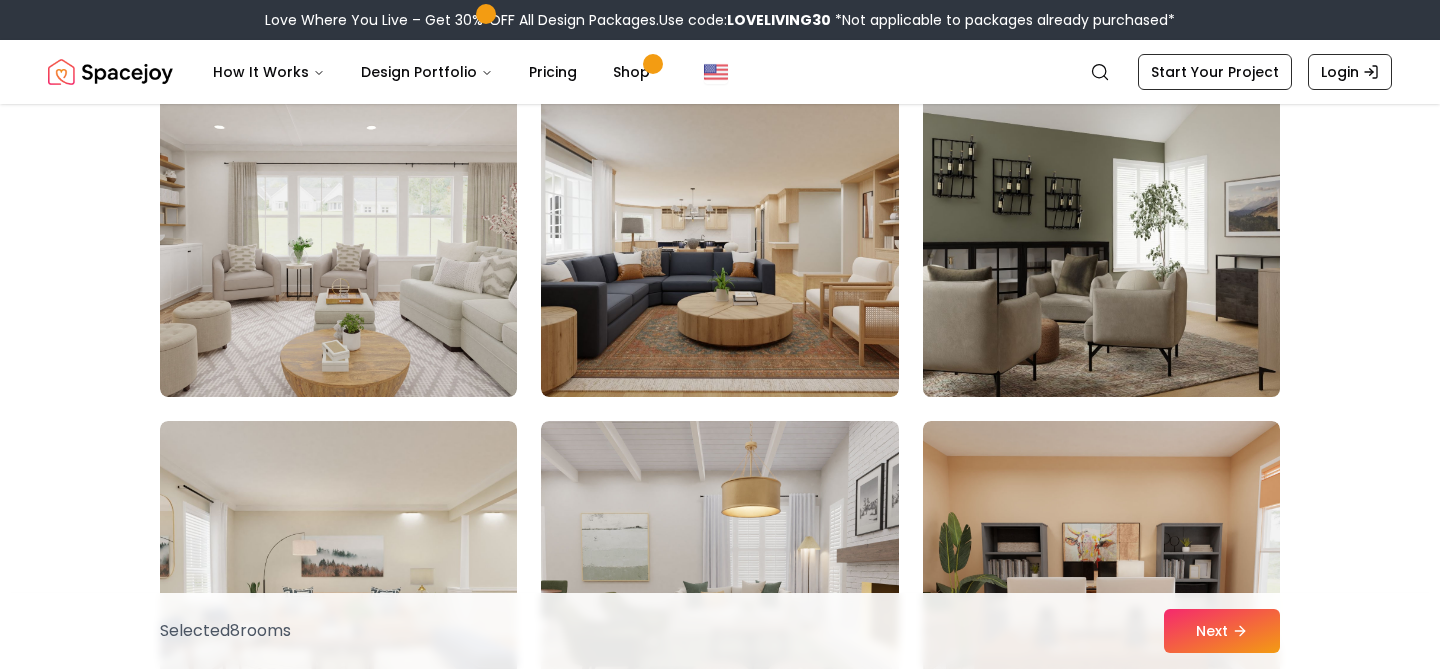 click at bounding box center [1101, 237] 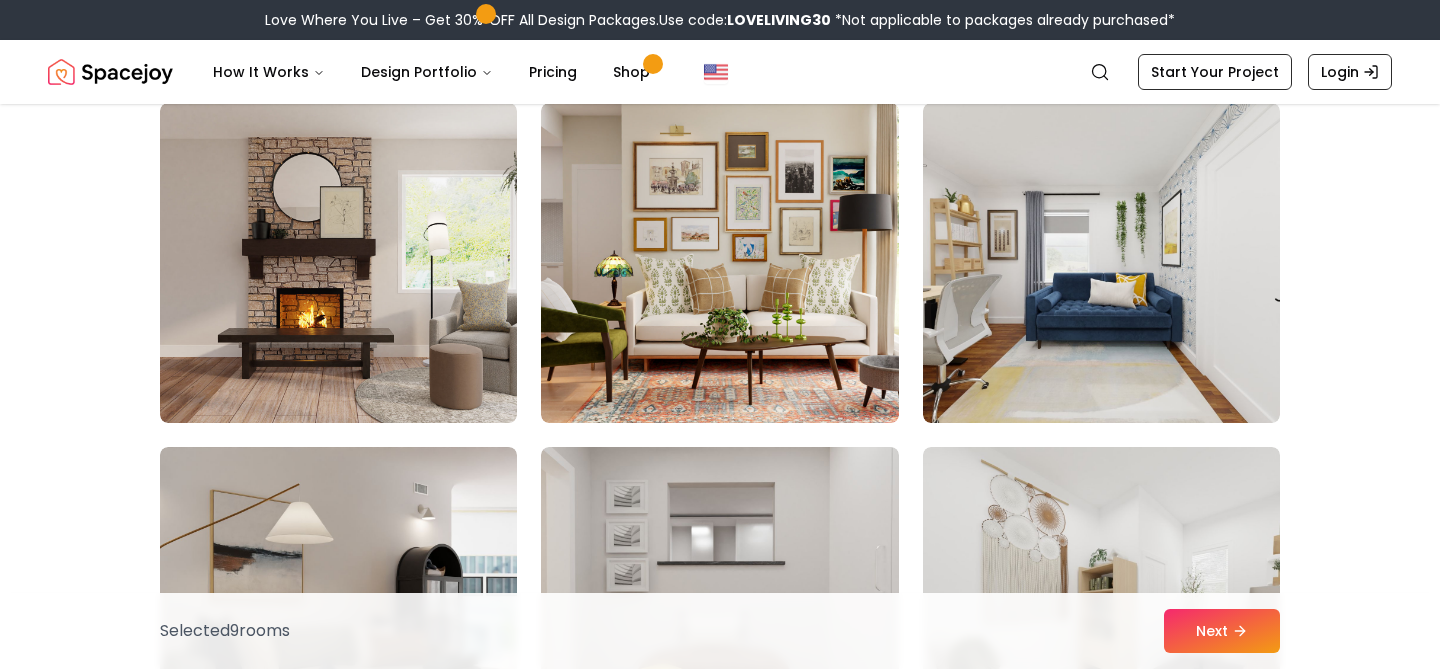 scroll, scrollTop: 5676, scrollLeft: 0, axis: vertical 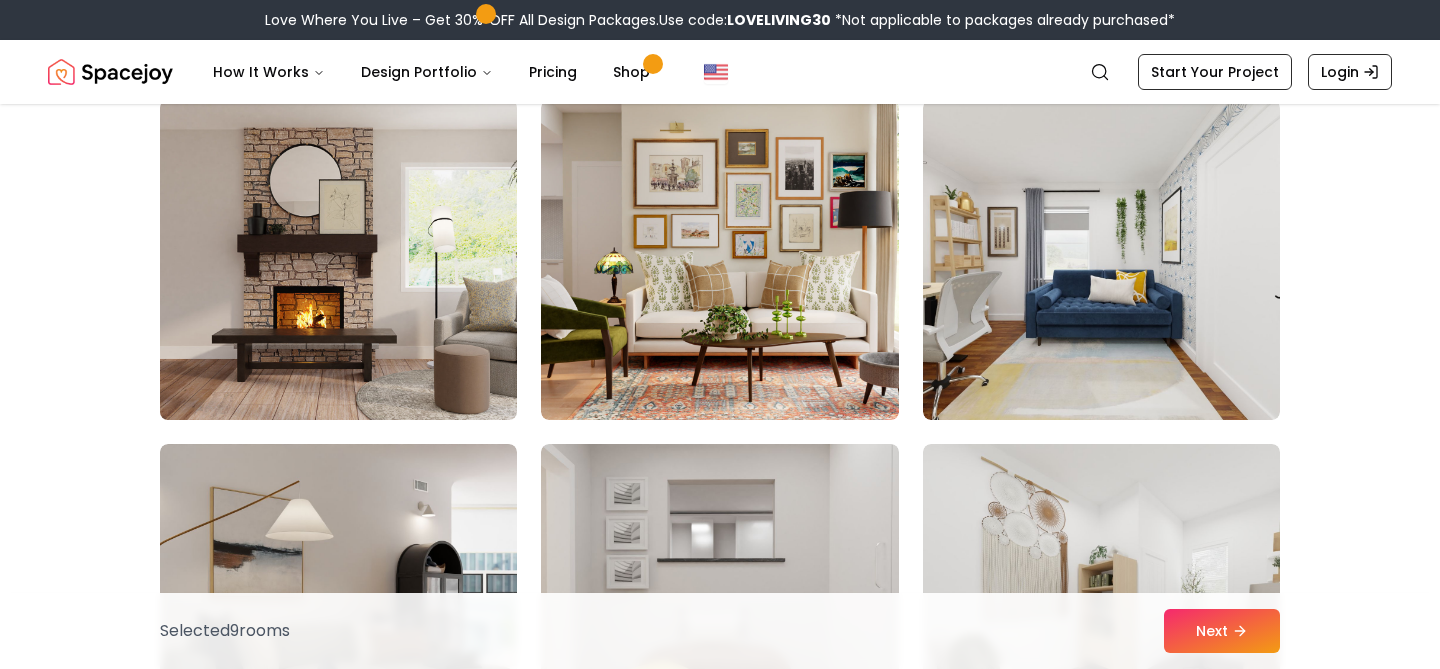 click at bounding box center [338, 260] 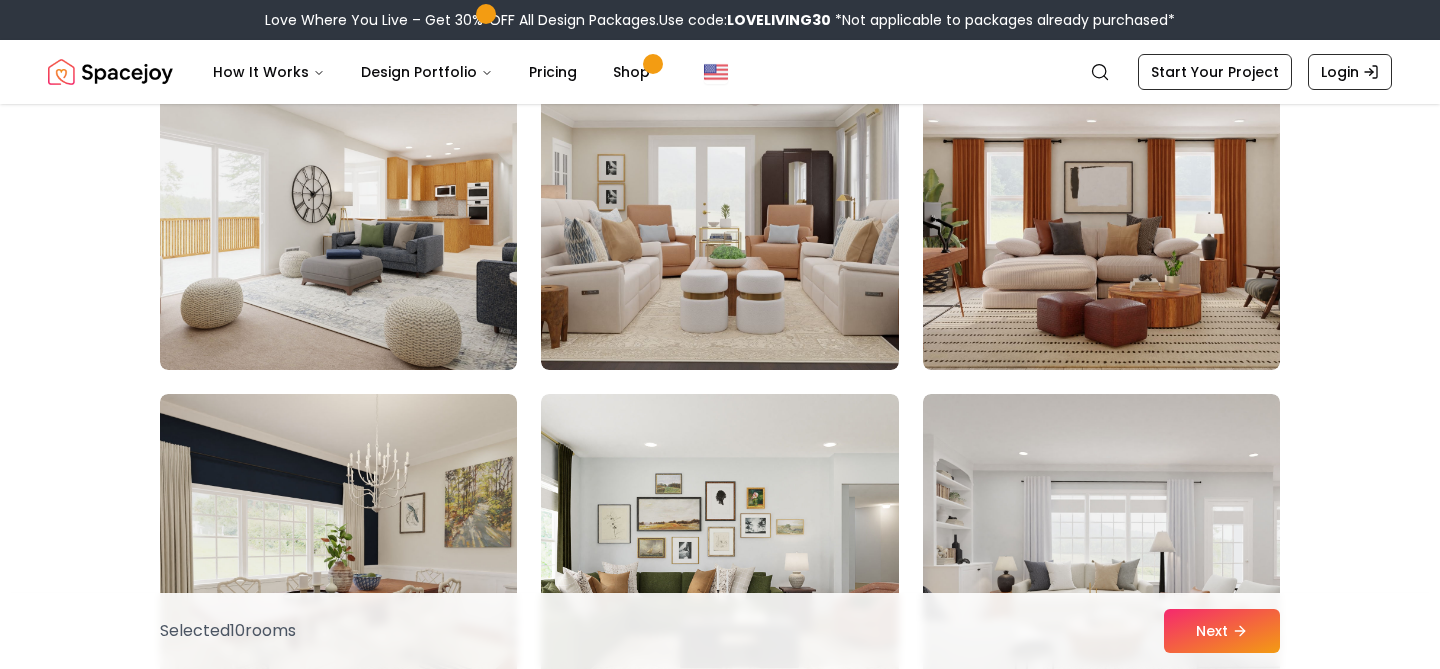 scroll, scrollTop: 8138, scrollLeft: 0, axis: vertical 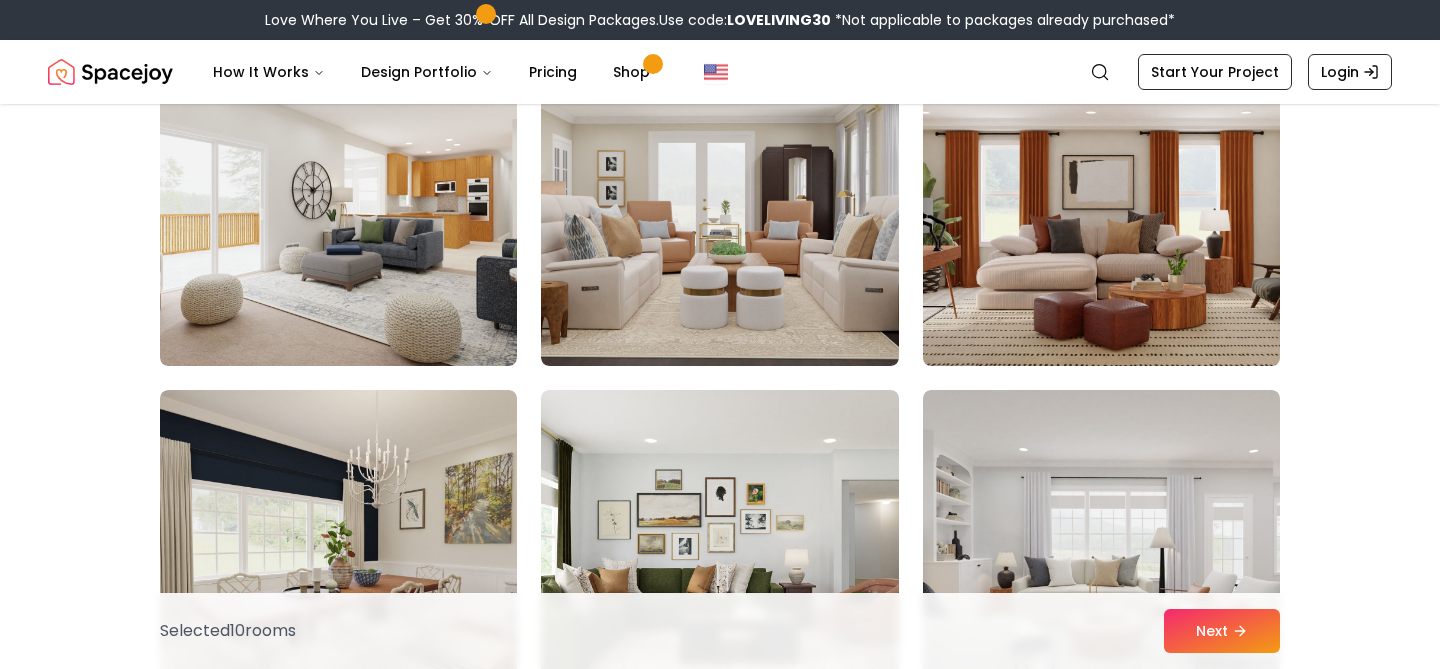 click at bounding box center [1101, 206] 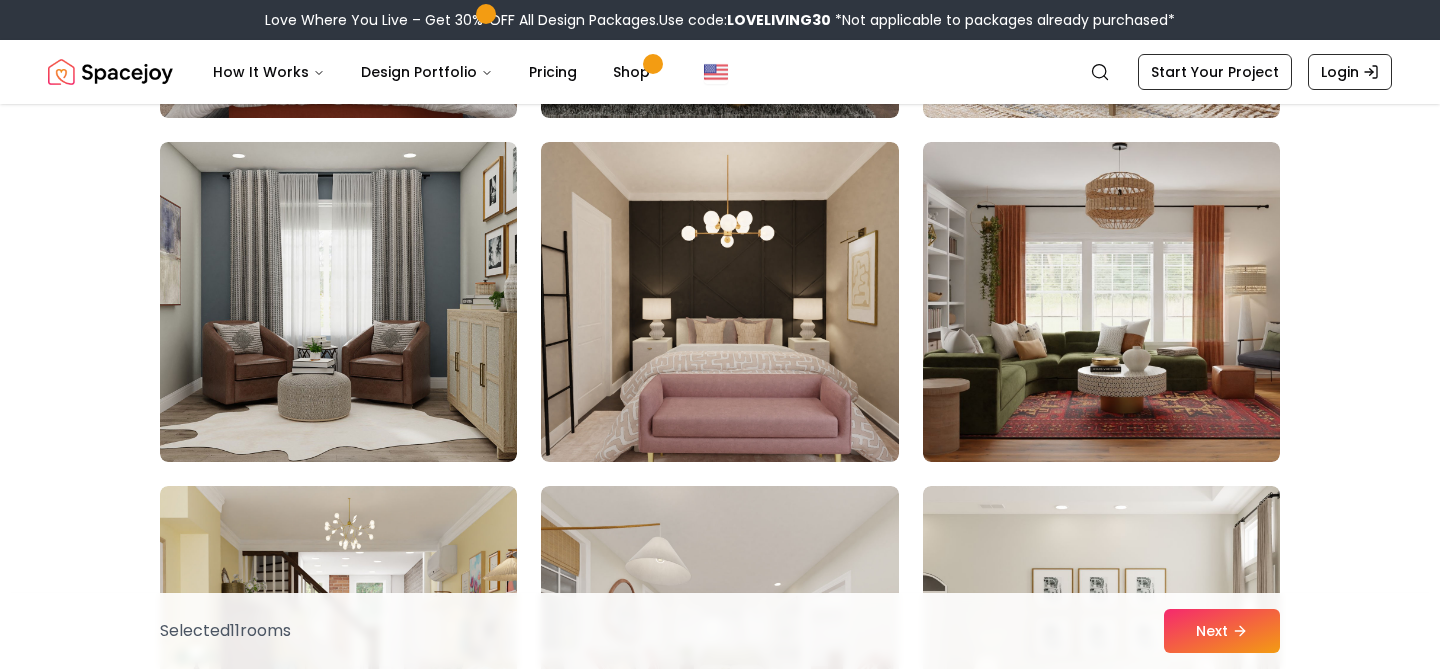 scroll, scrollTop: 10499, scrollLeft: 0, axis: vertical 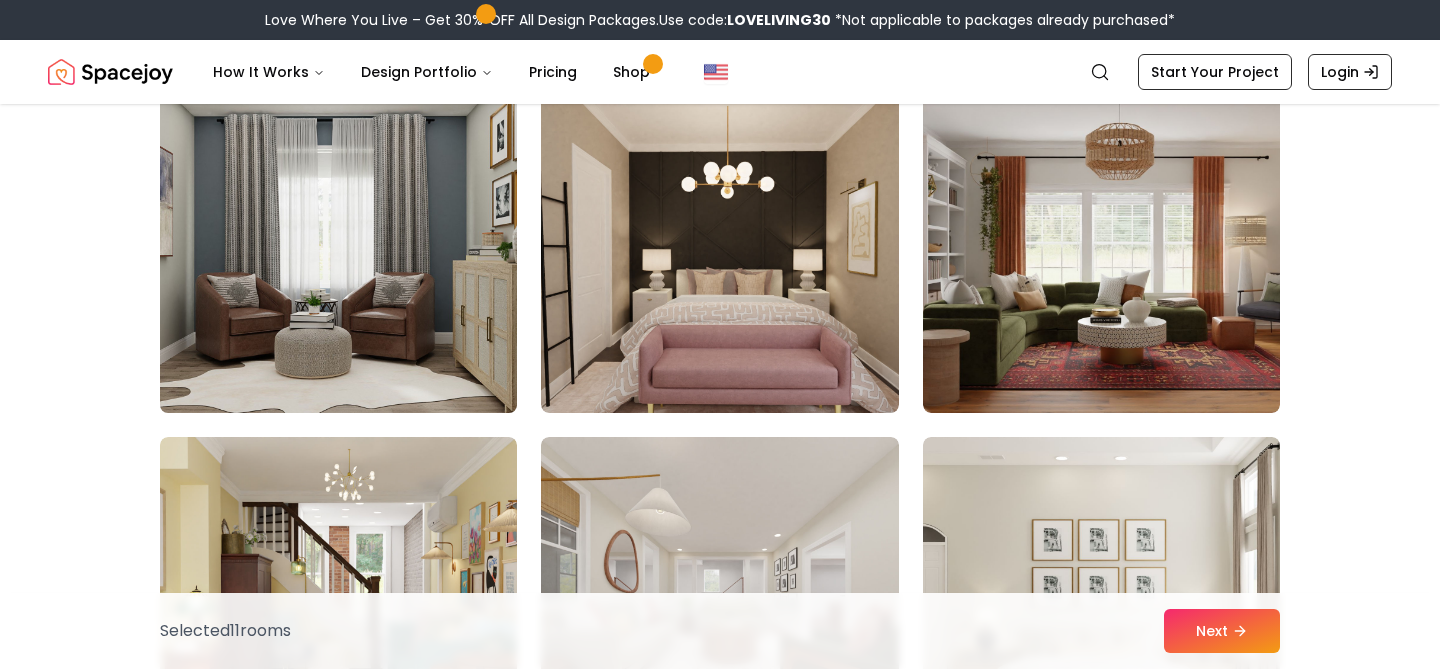 click at bounding box center (338, 253) 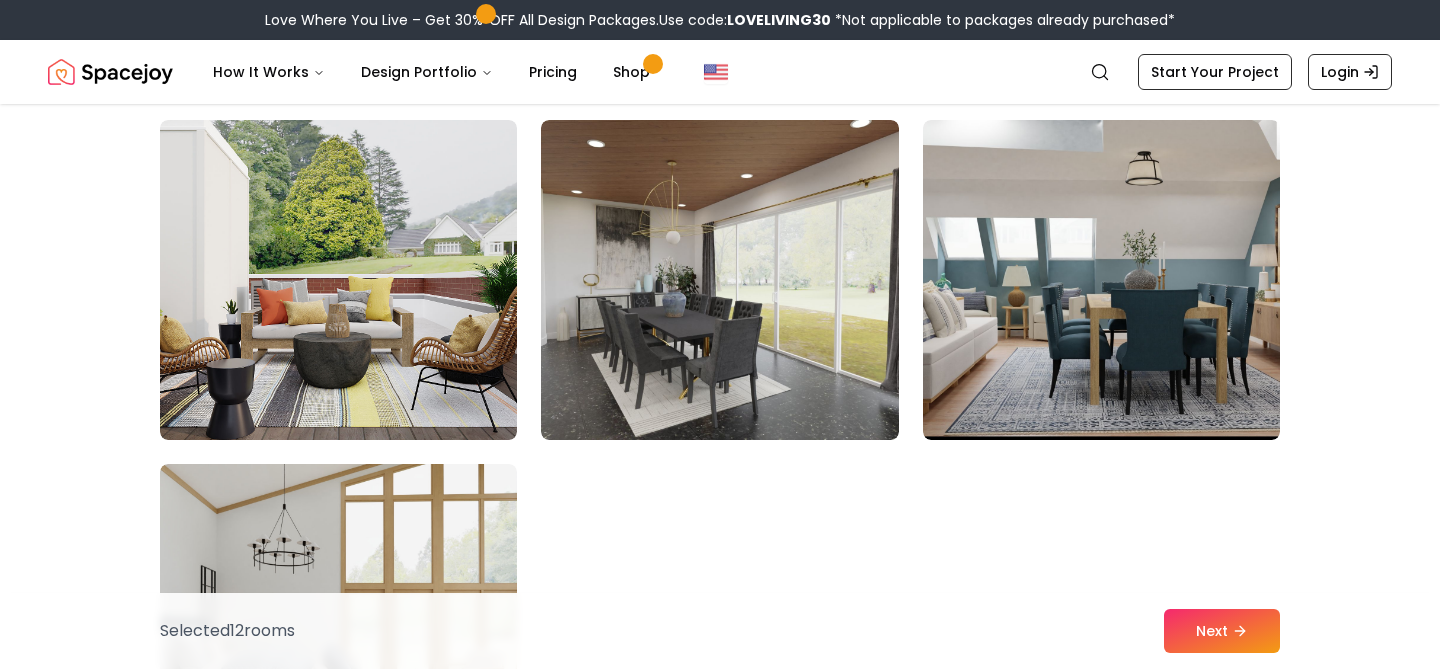 scroll, scrollTop: 11165, scrollLeft: 0, axis: vertical 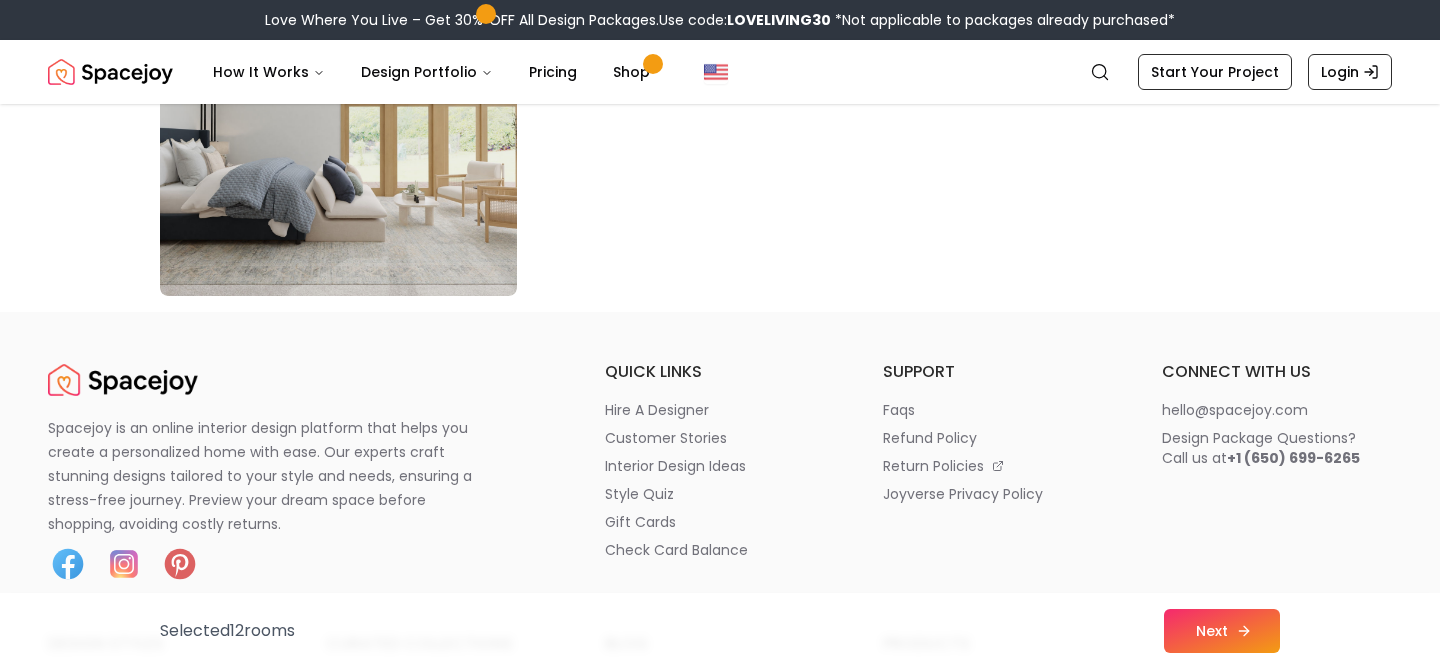 click on "Next" at bounding box center (1222, 631) 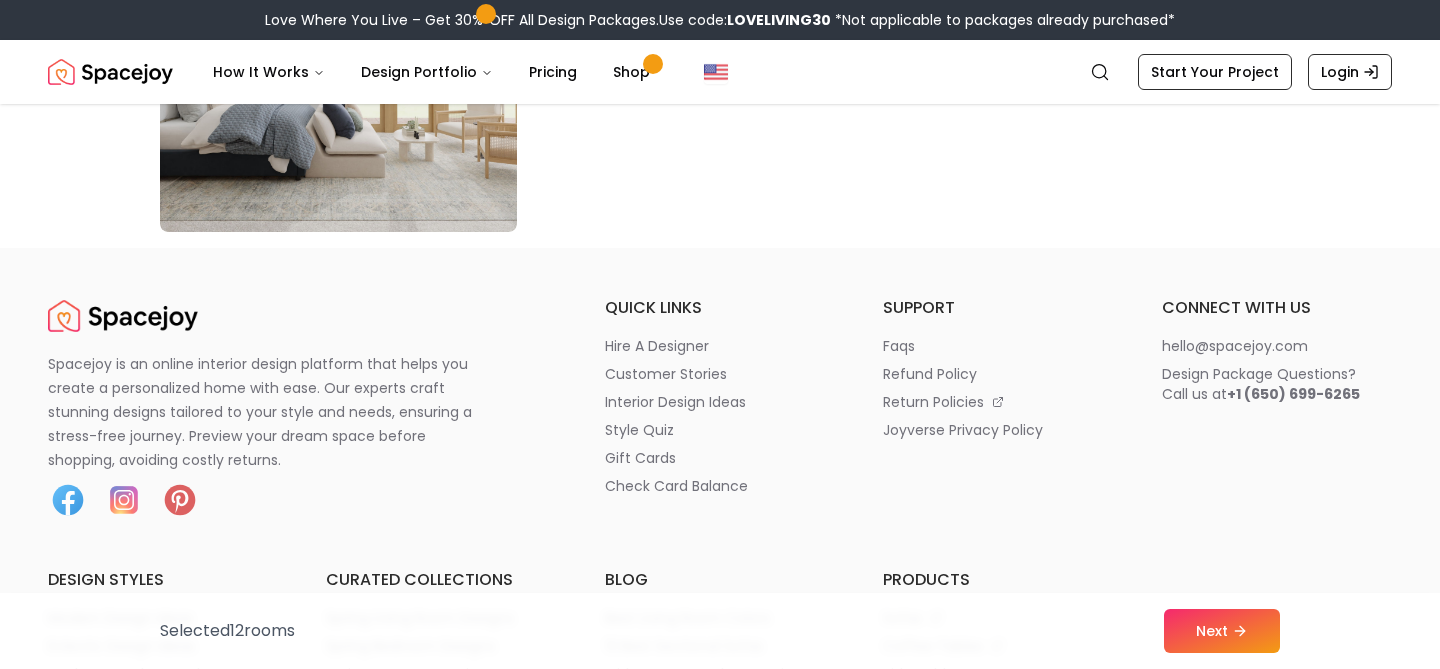 scroll, scrollTop: 11648, scrollLeft: 0, axis: vertical 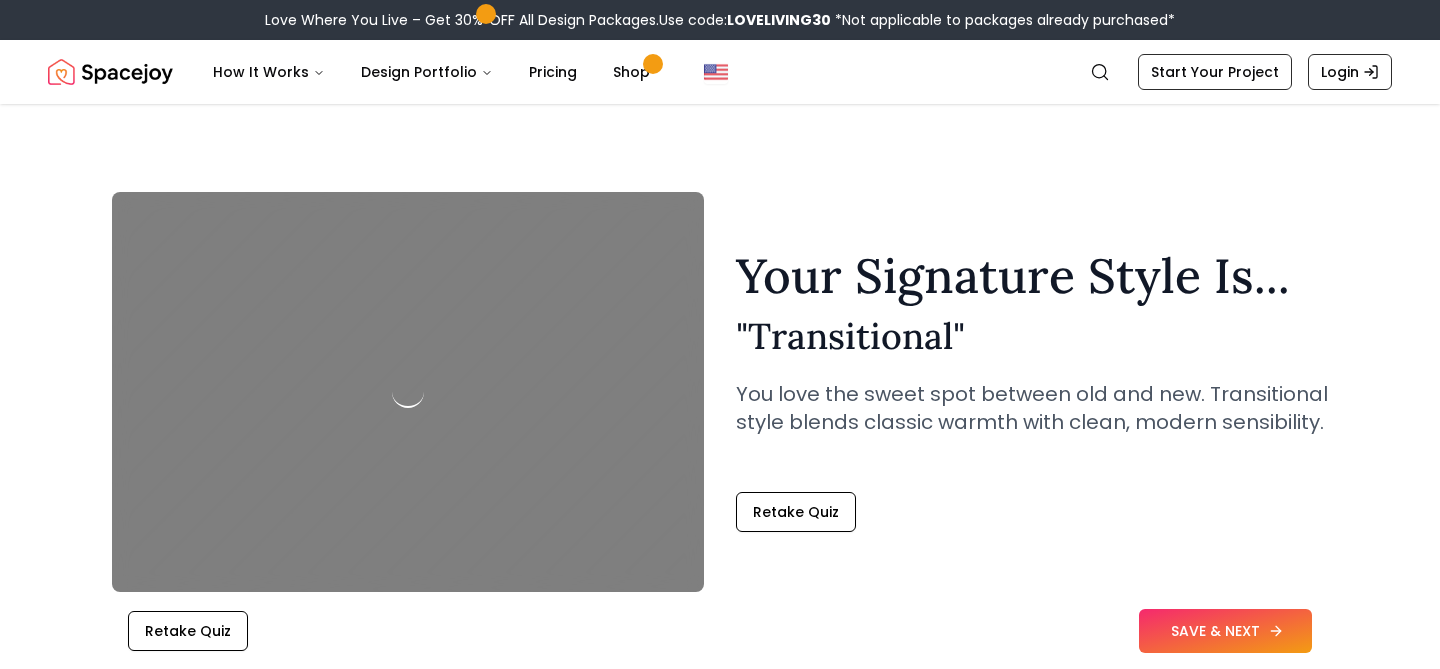 click on "SAVE & NEXT" at bounding box center (1225, 631) 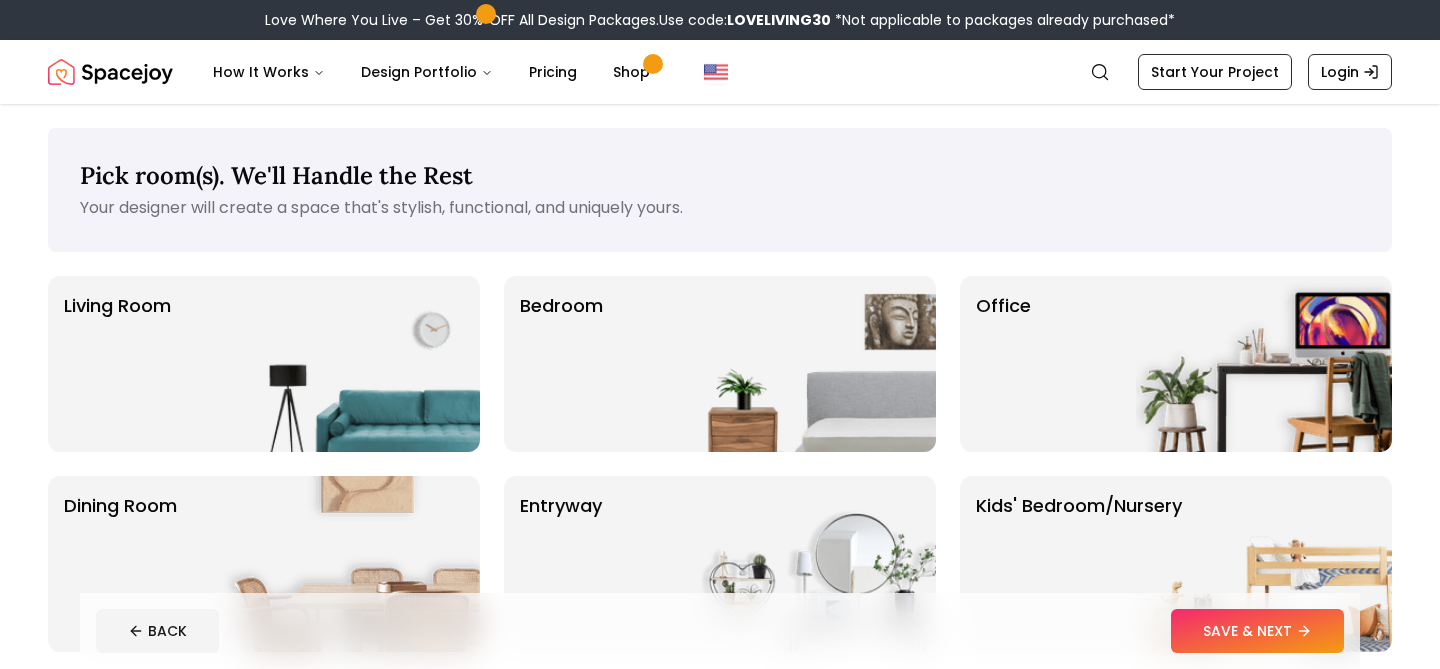 scroll, scrollTop: 0, scrollLeft: 0, axis: both 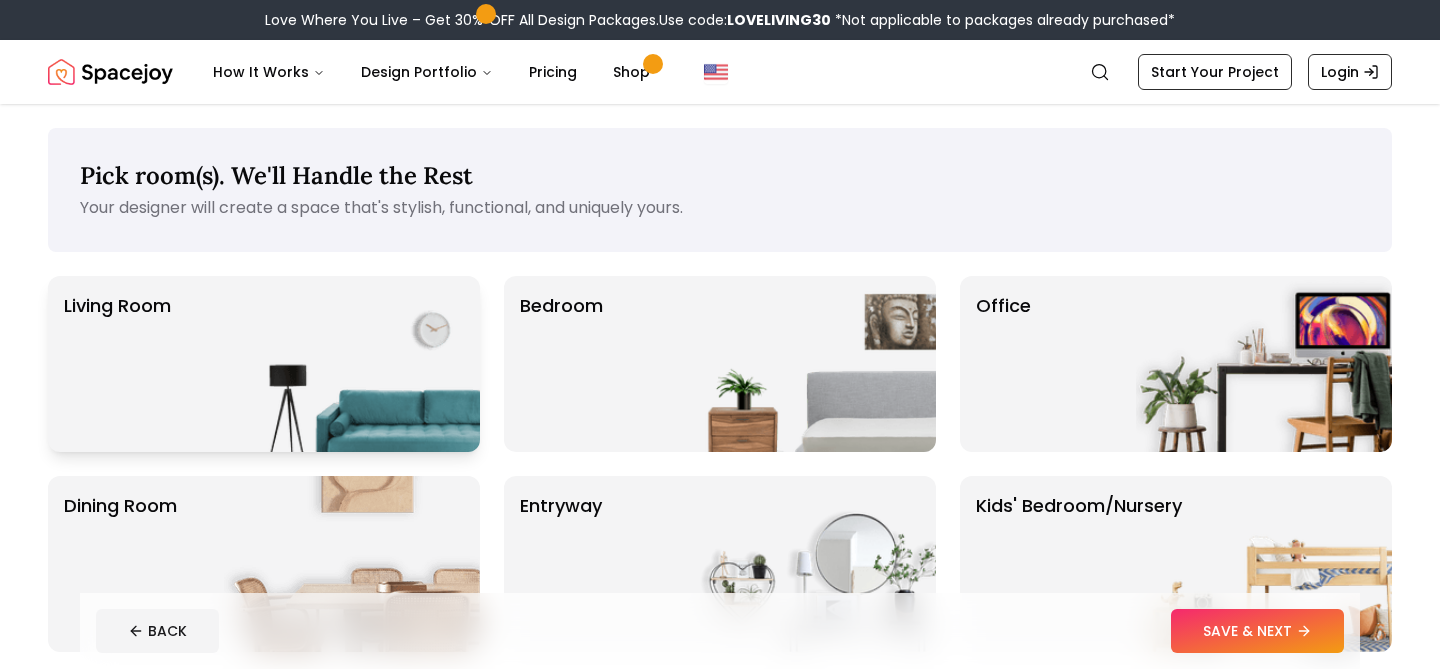 click at bounding box center [352, 364] 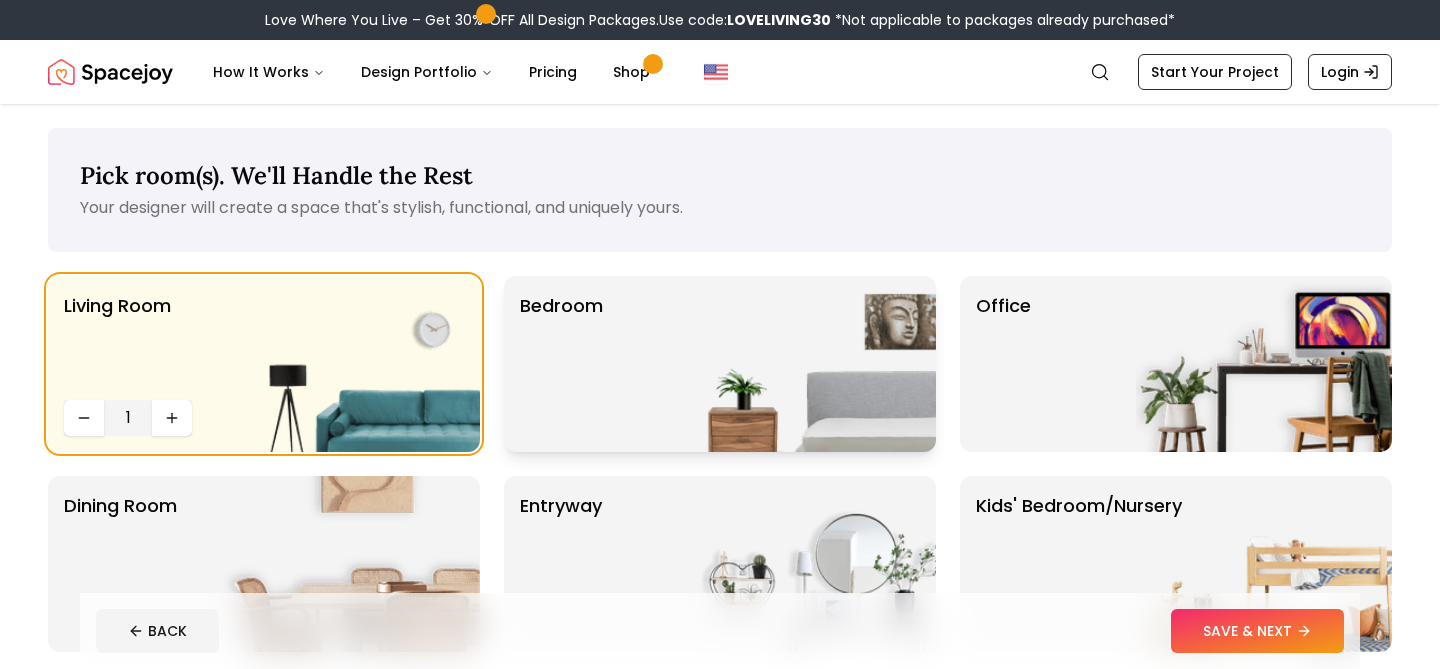 click at bounding box center [808, 364] 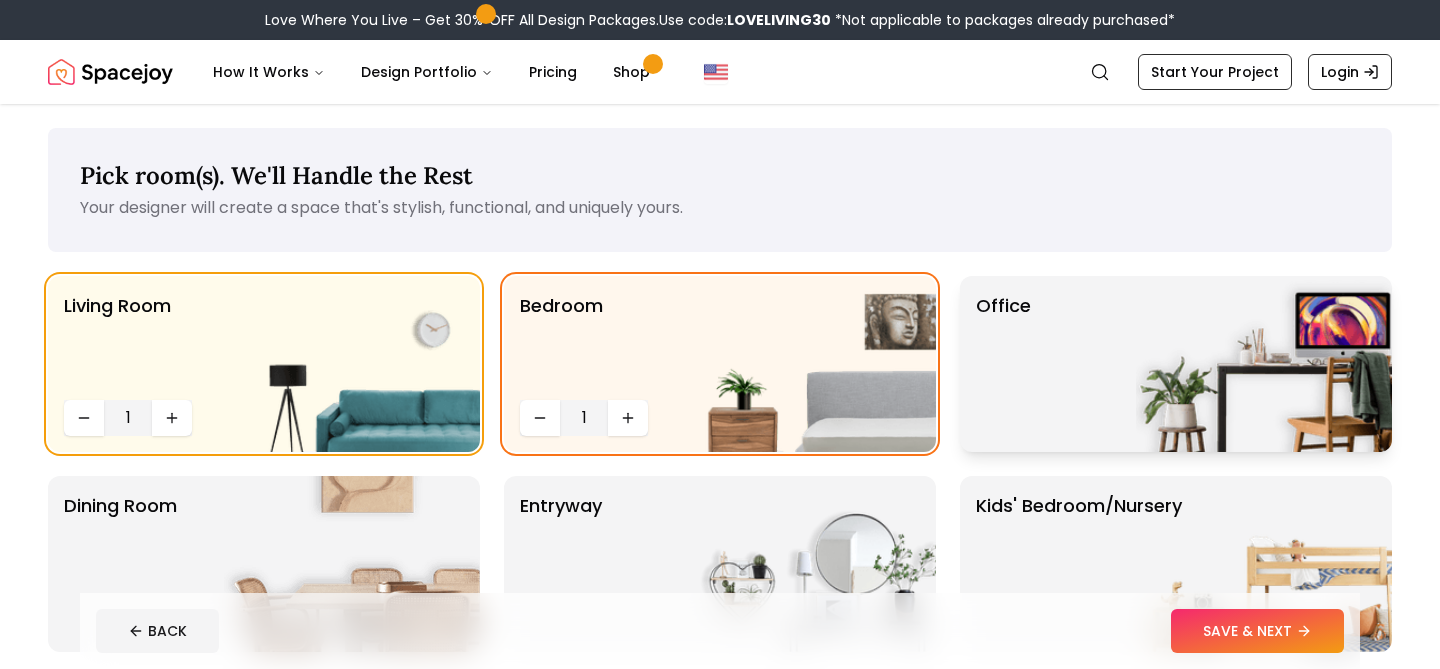 click at bounding box center [1264, 364] 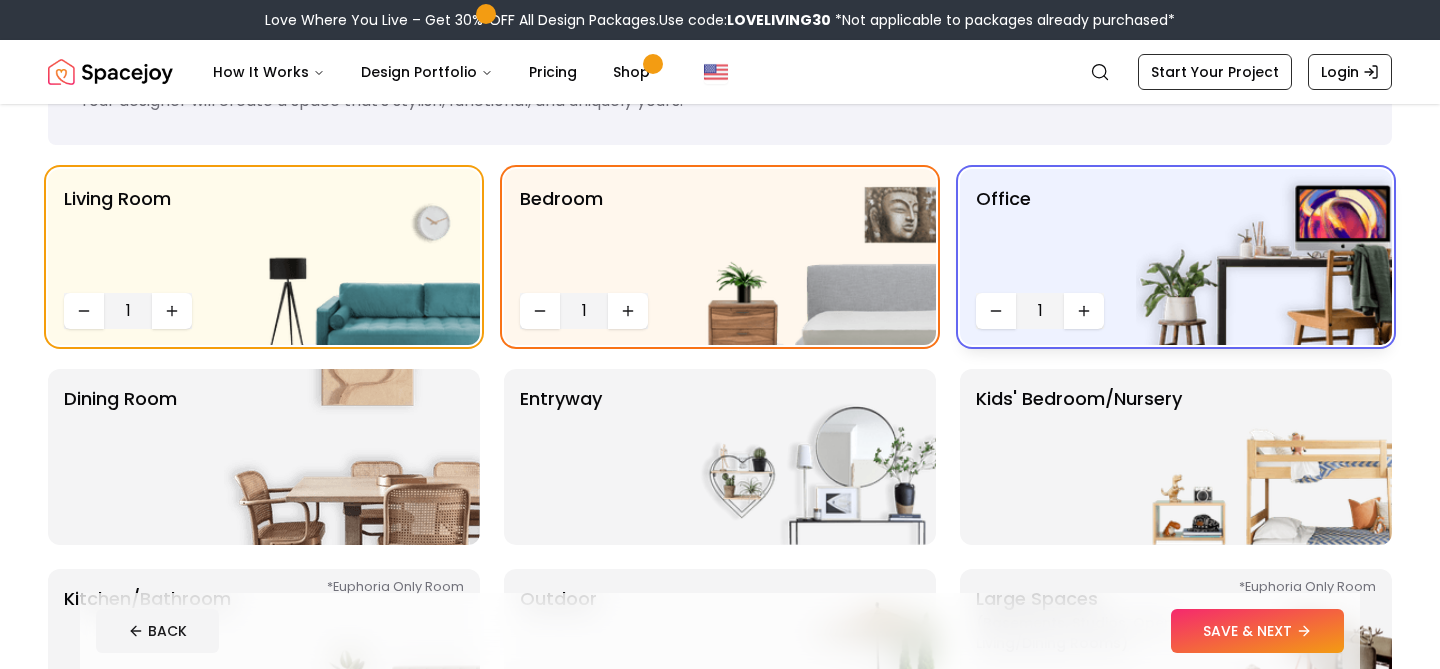 scroll, scrollTop: 137, scrollLeft: 0, axis: vertical 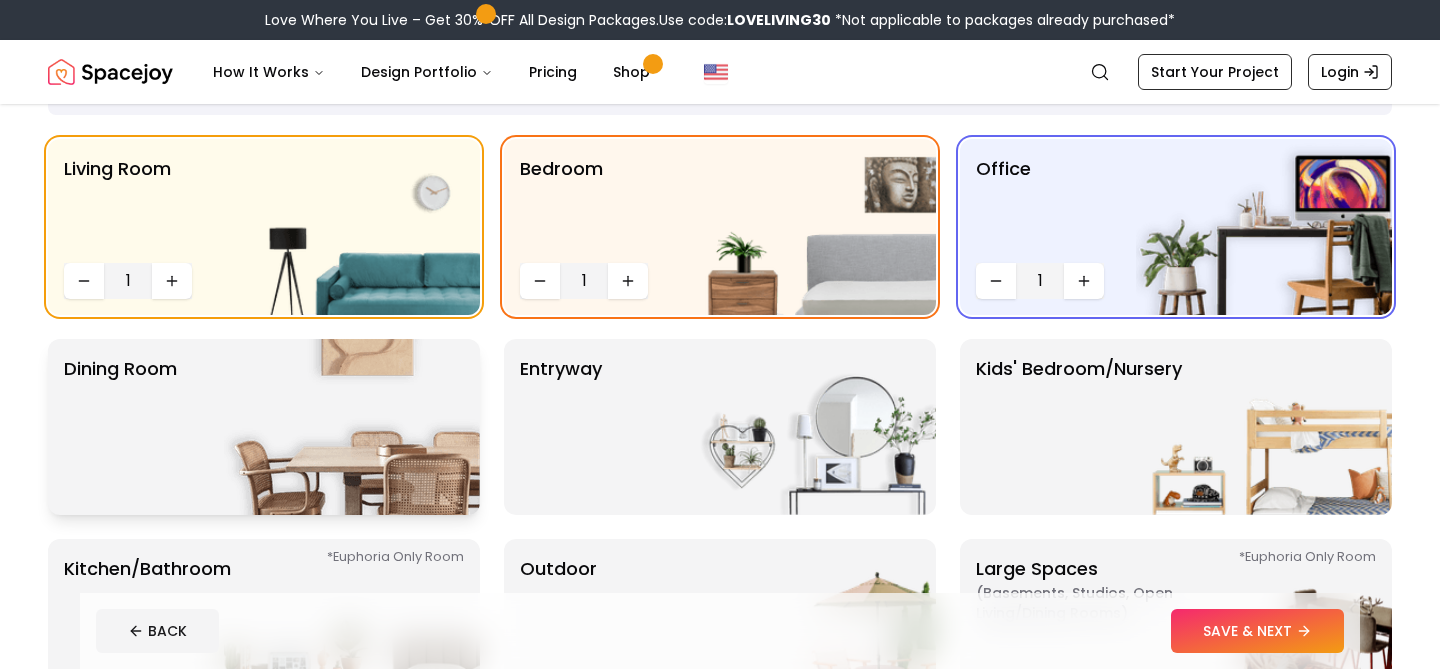 click at bounding box center [352, 427] 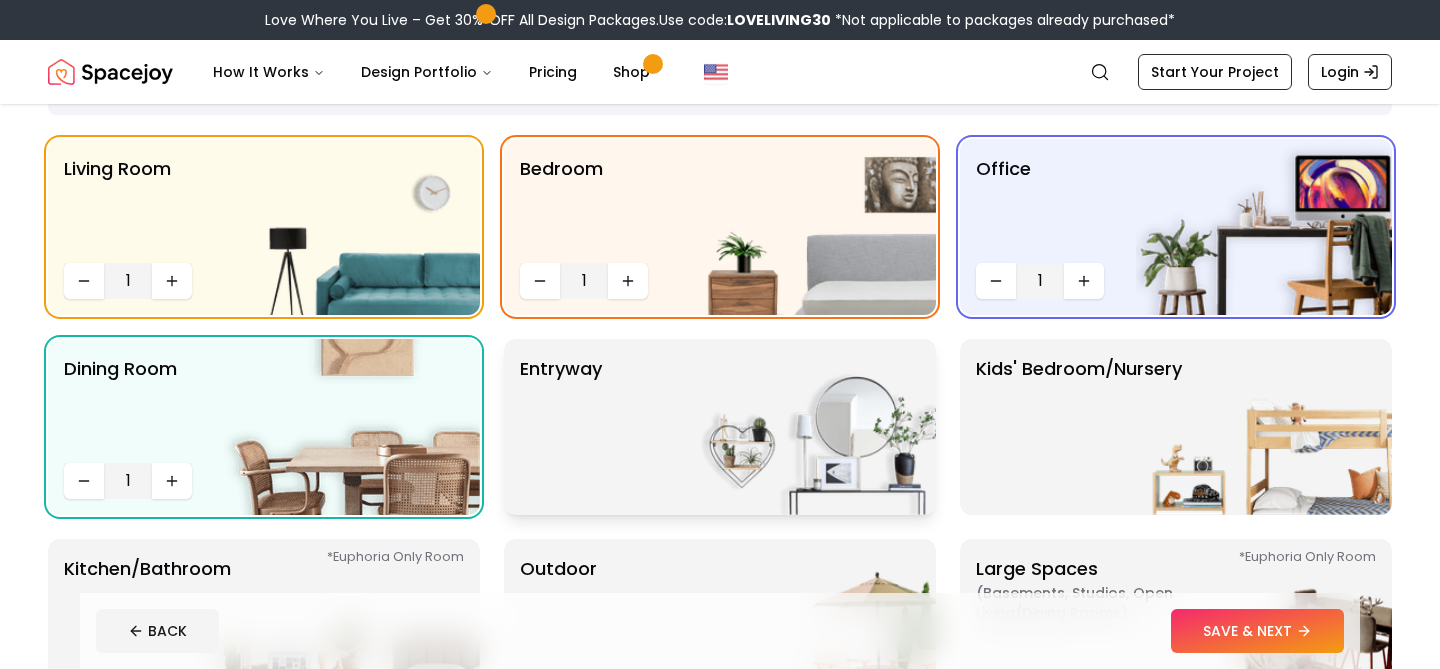 click at bounding box center [808, 427] 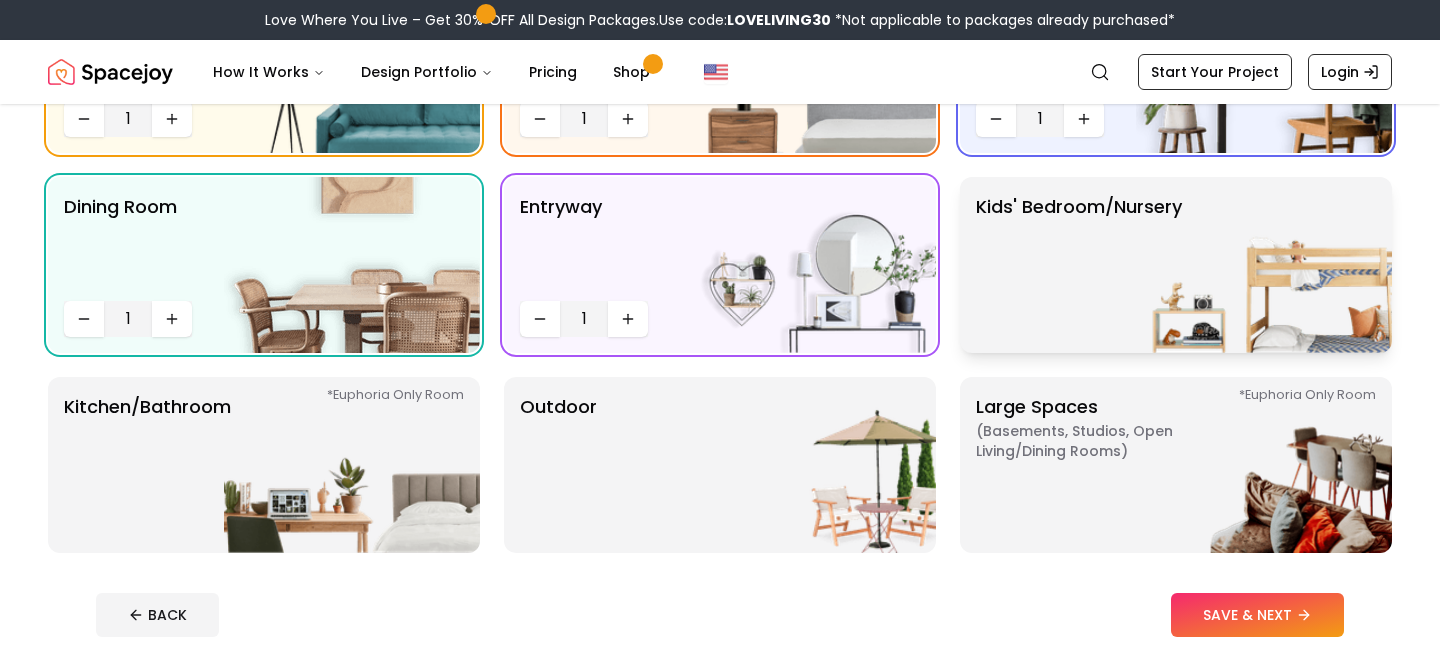 scroll, scrollTop: 308, scrollLeft: 0, axis: vertical 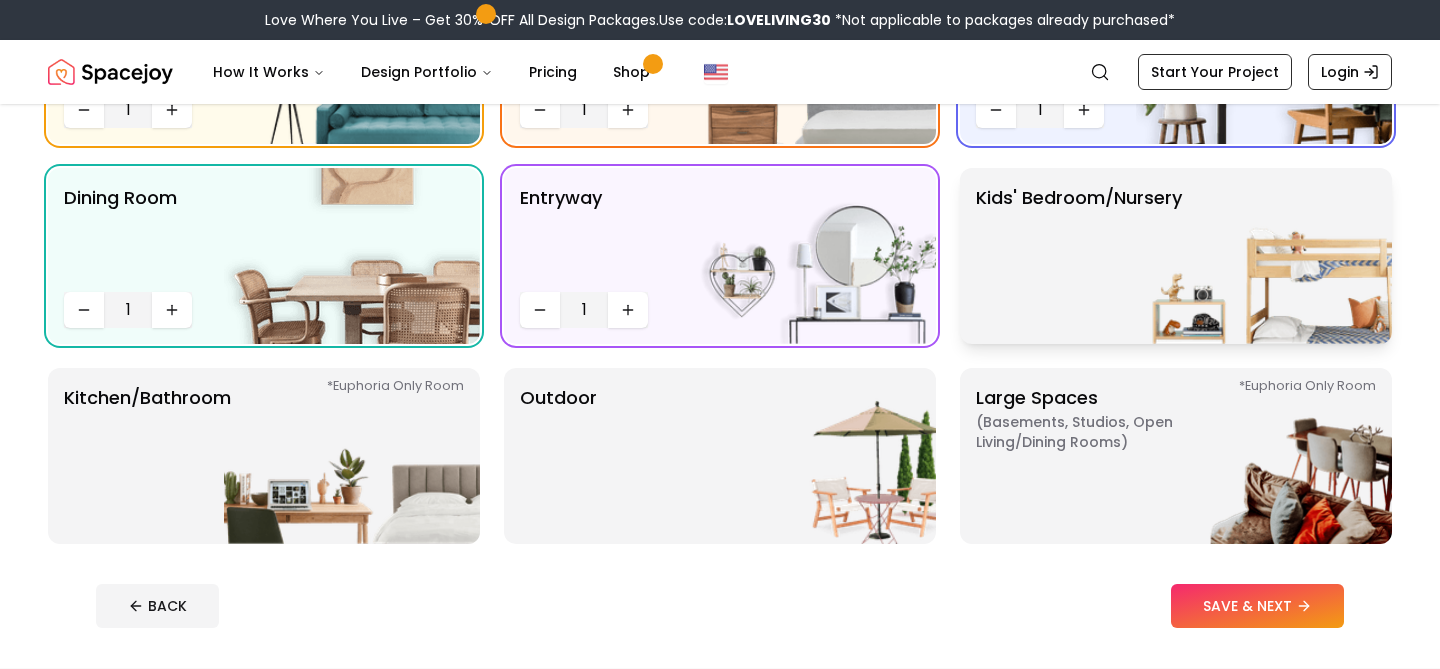 click on "Kids' Bedroom/Nursery" at bounding box center [1079, 256] 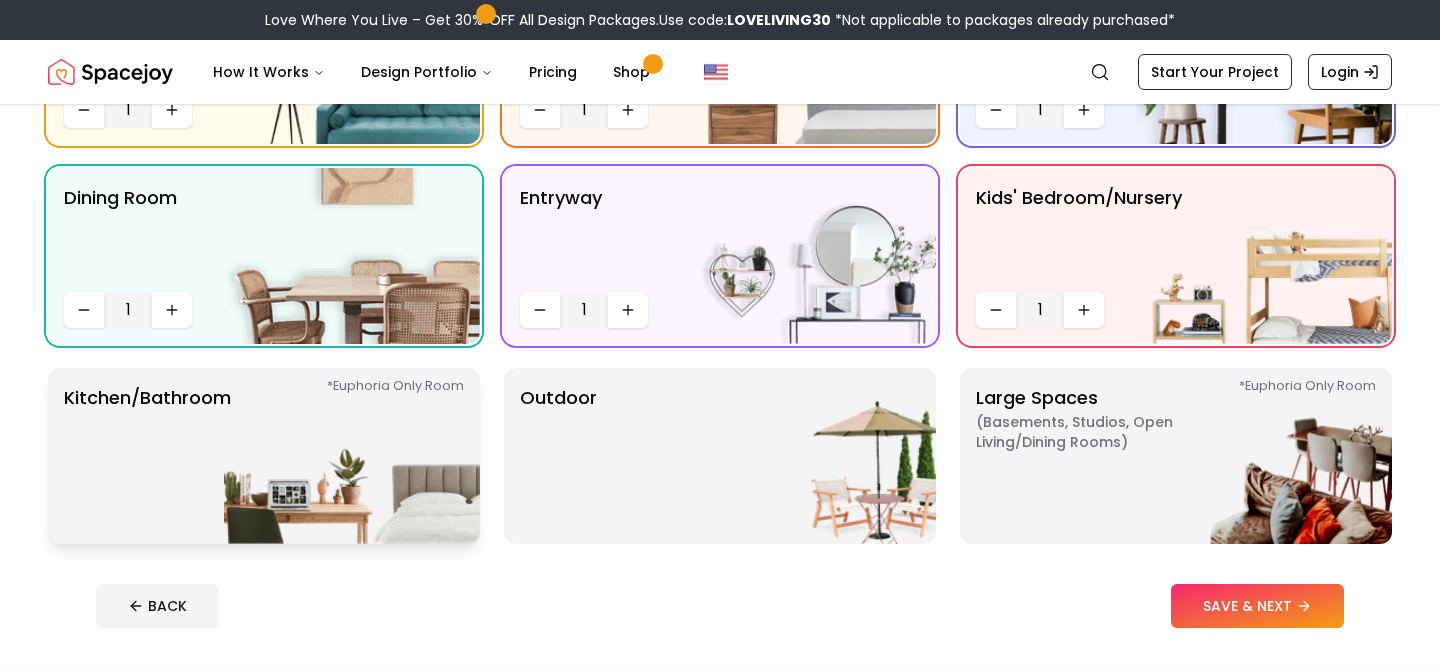 click at bounding box center [352, 456] 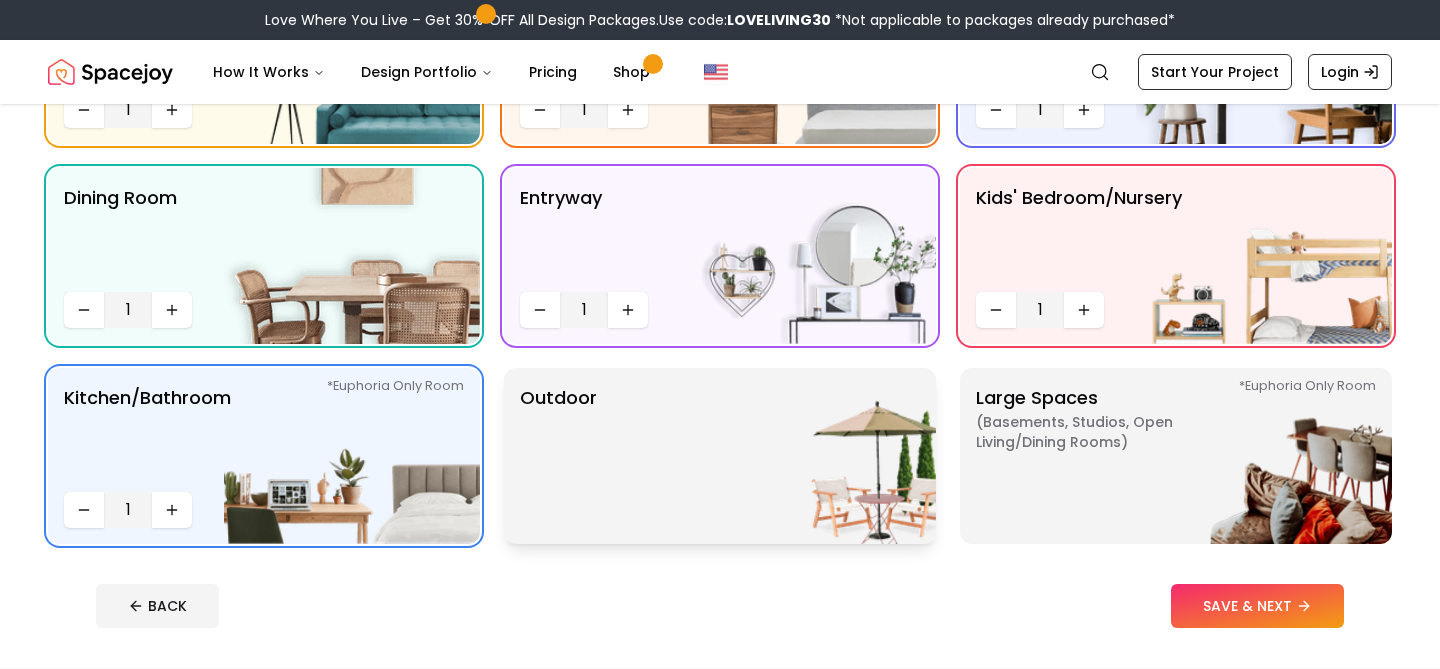 click on "Outdoor" at bounding box center [720, 456] 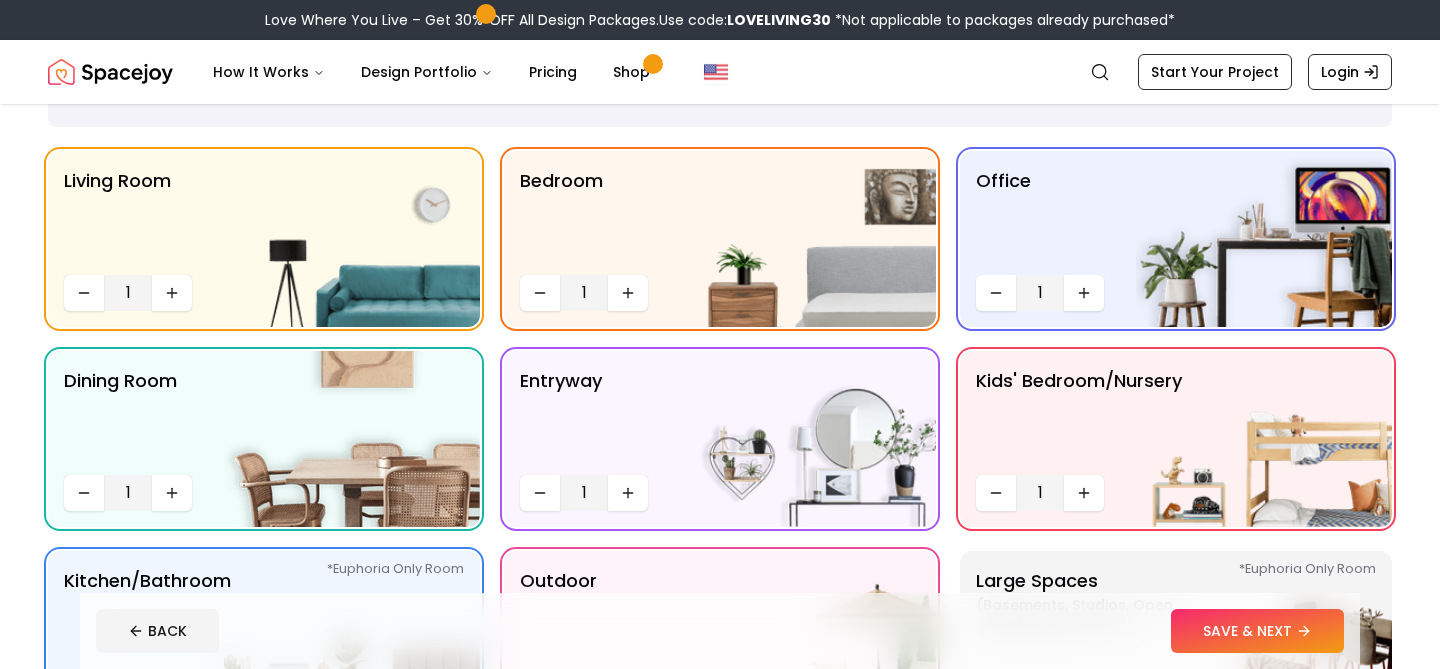 scroll, scrollTop: 128, scrollLeft: 0, axis: vertical 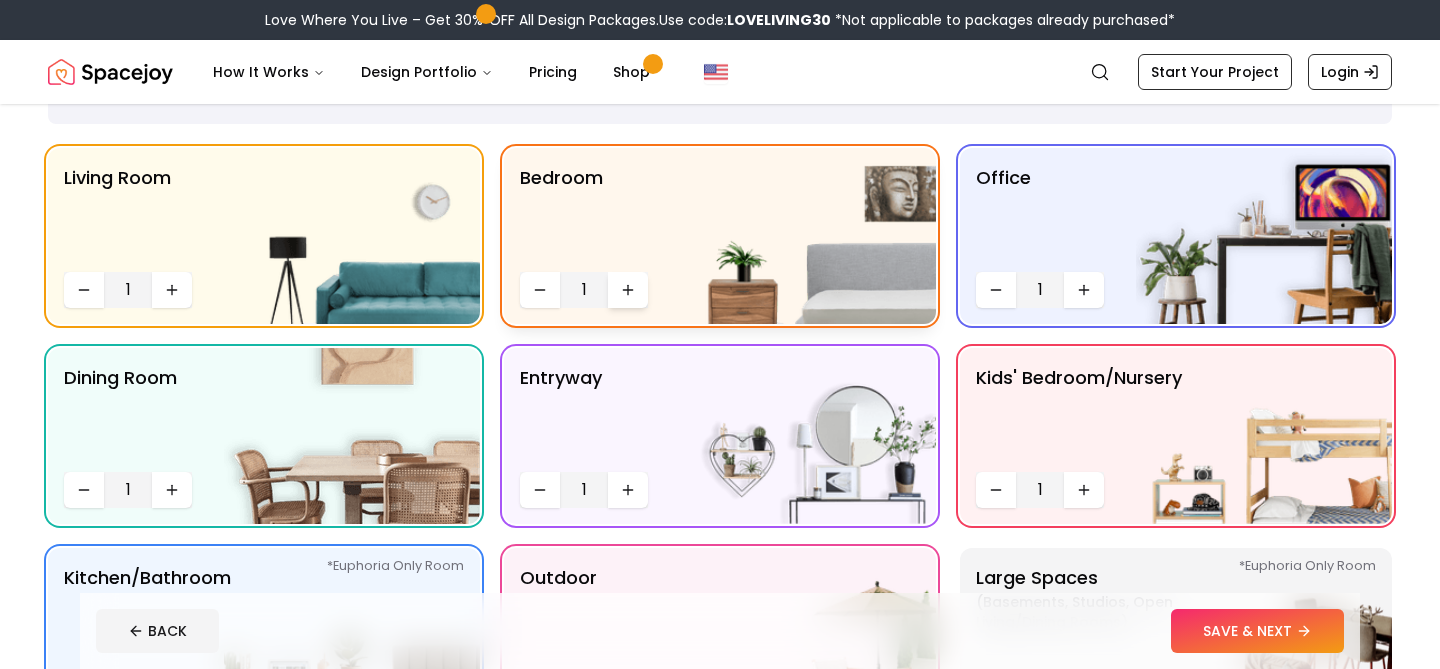 click at bounding box center (628, 290) 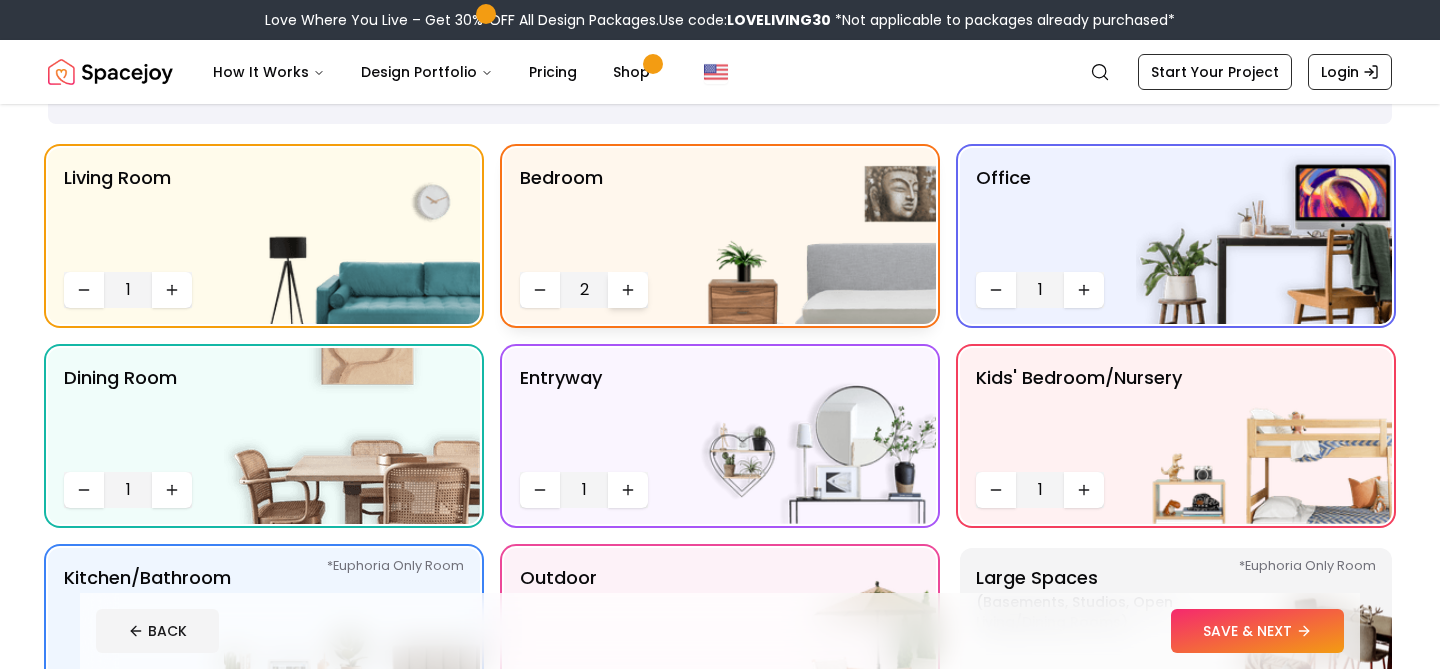 click at bounding box center [628, 290] 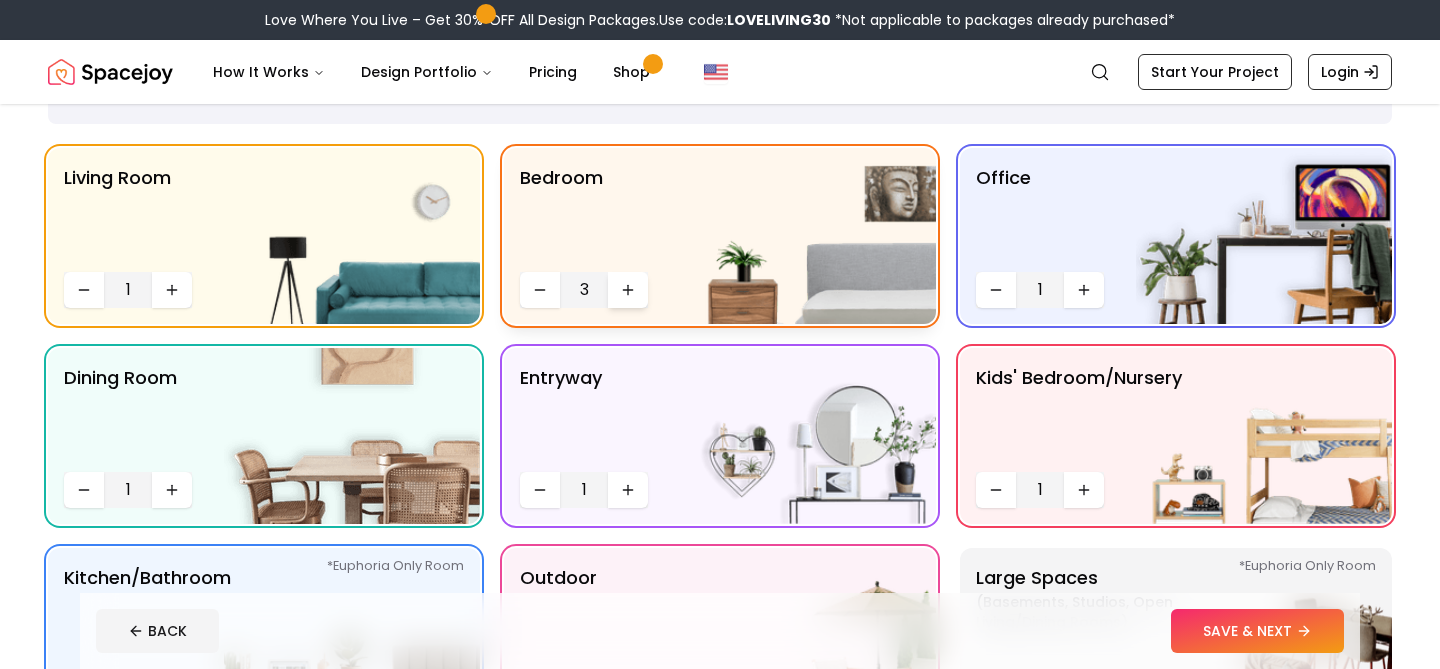 click at bounding box center [628, 290] 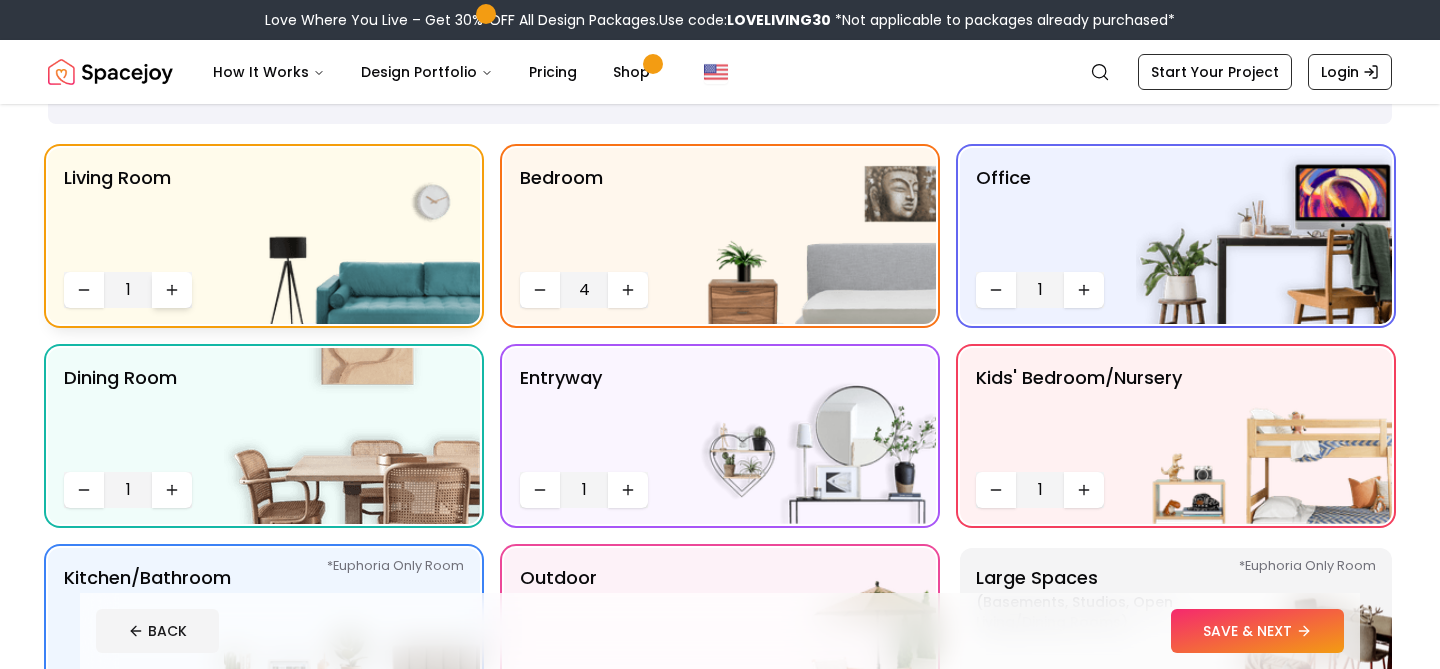 click 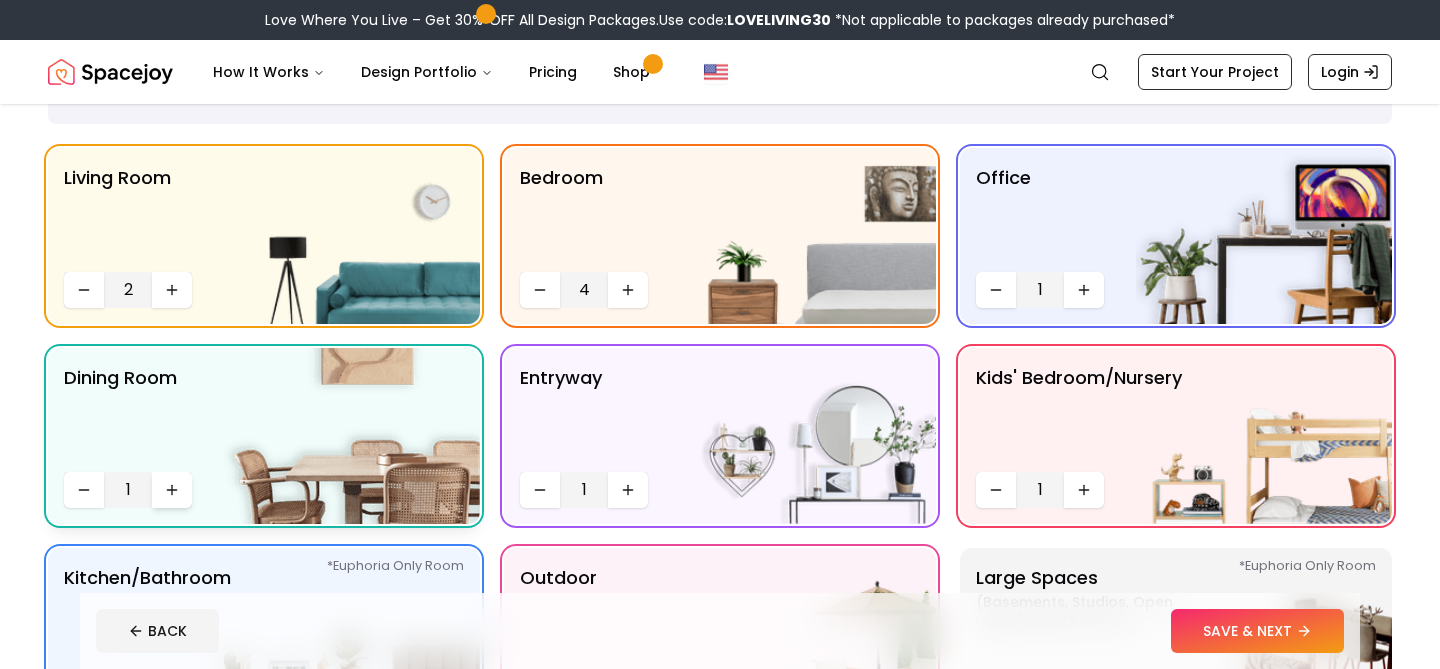 click 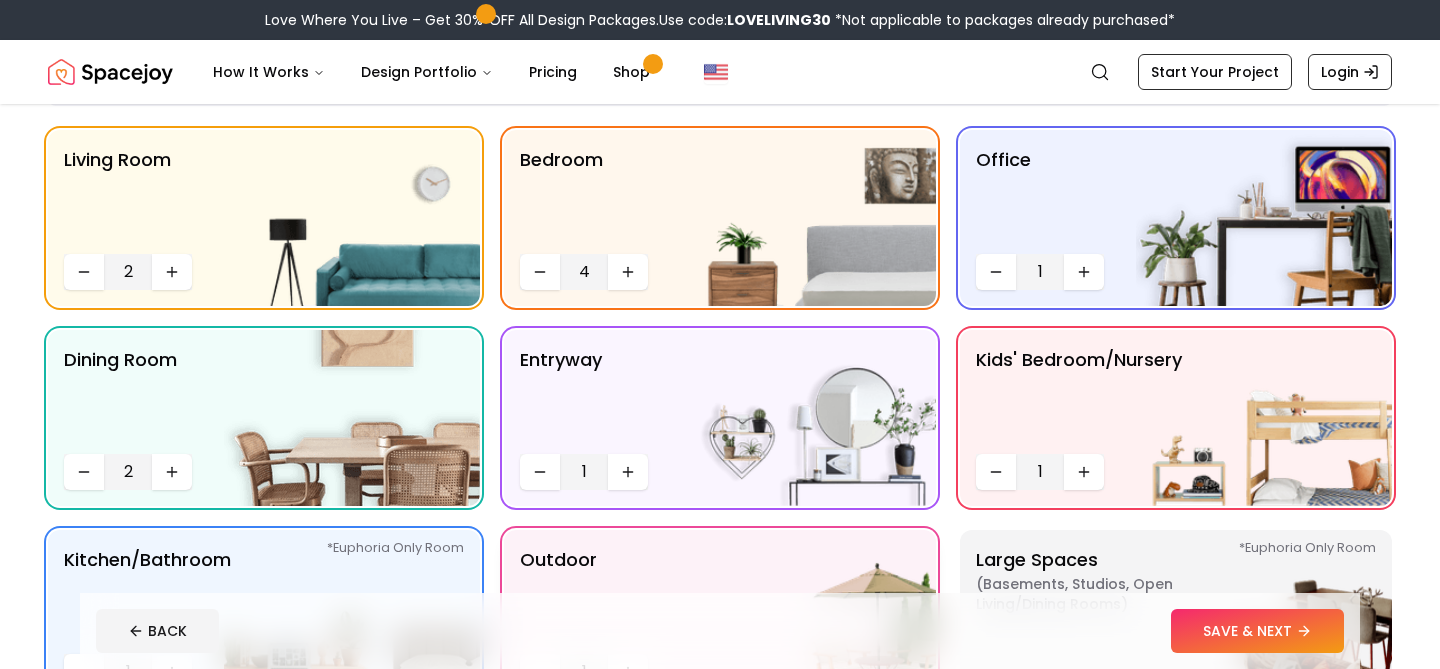 scroll, scrollTop: 139, scrollLeft: 0, axis: vertical 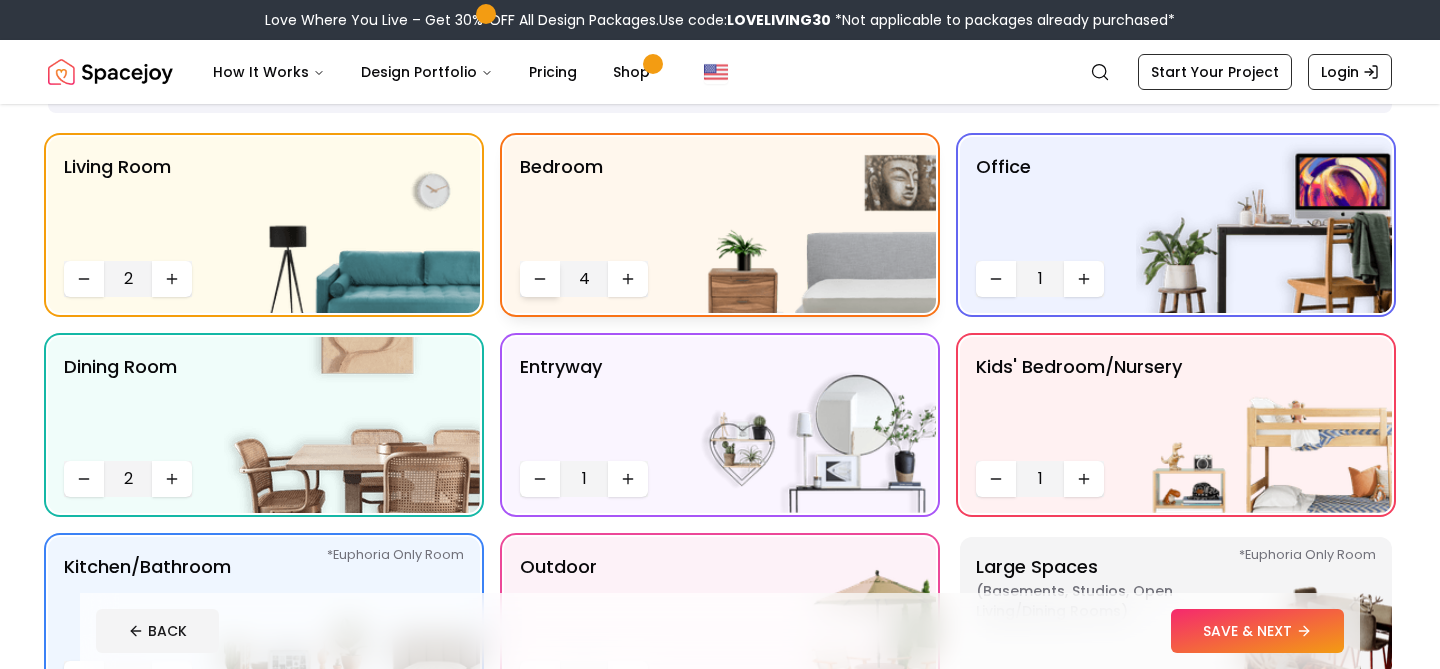 click 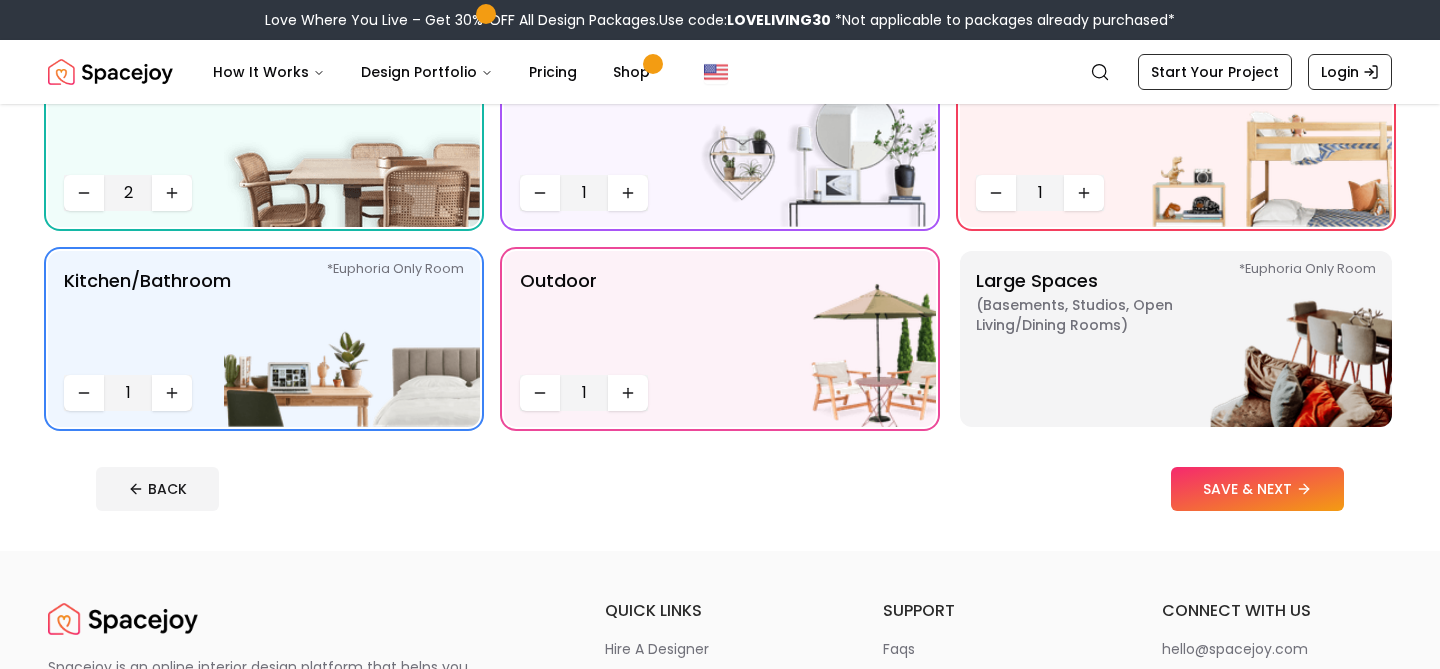 scroll, scrollTop: 423, scrollLeft: 0, axis: vertical 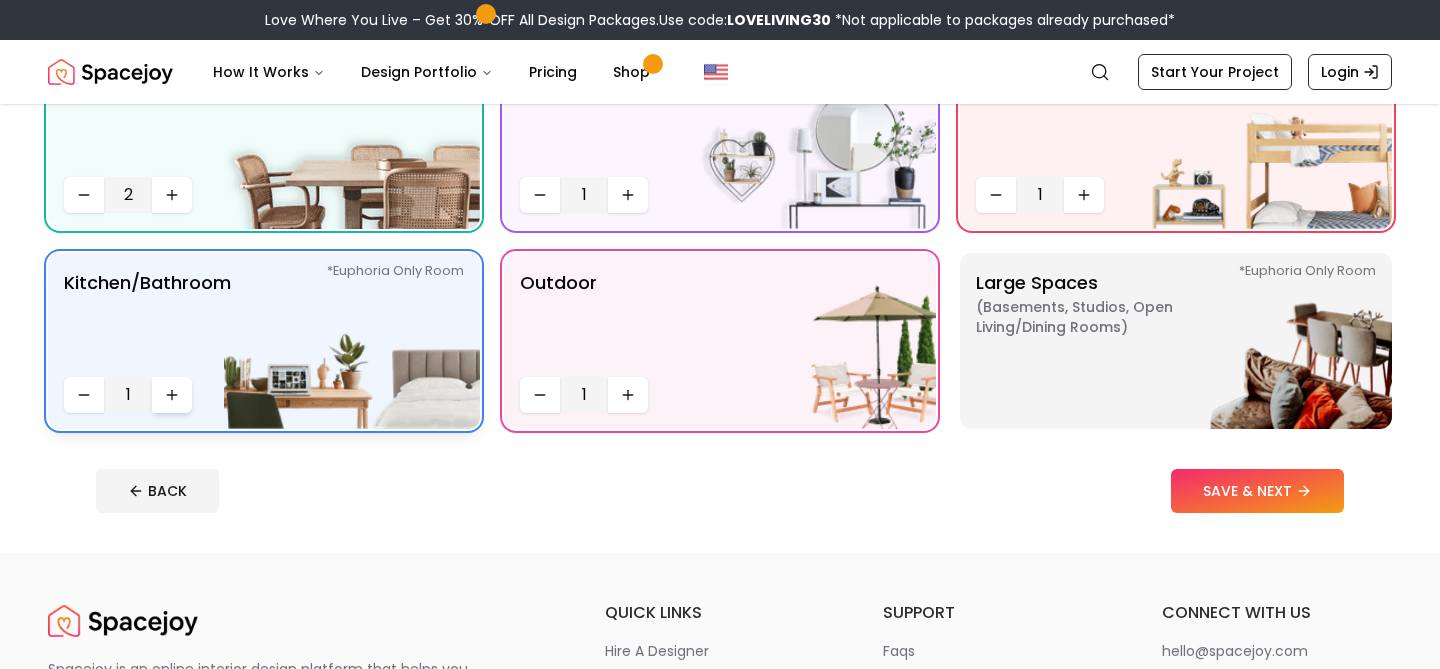 click 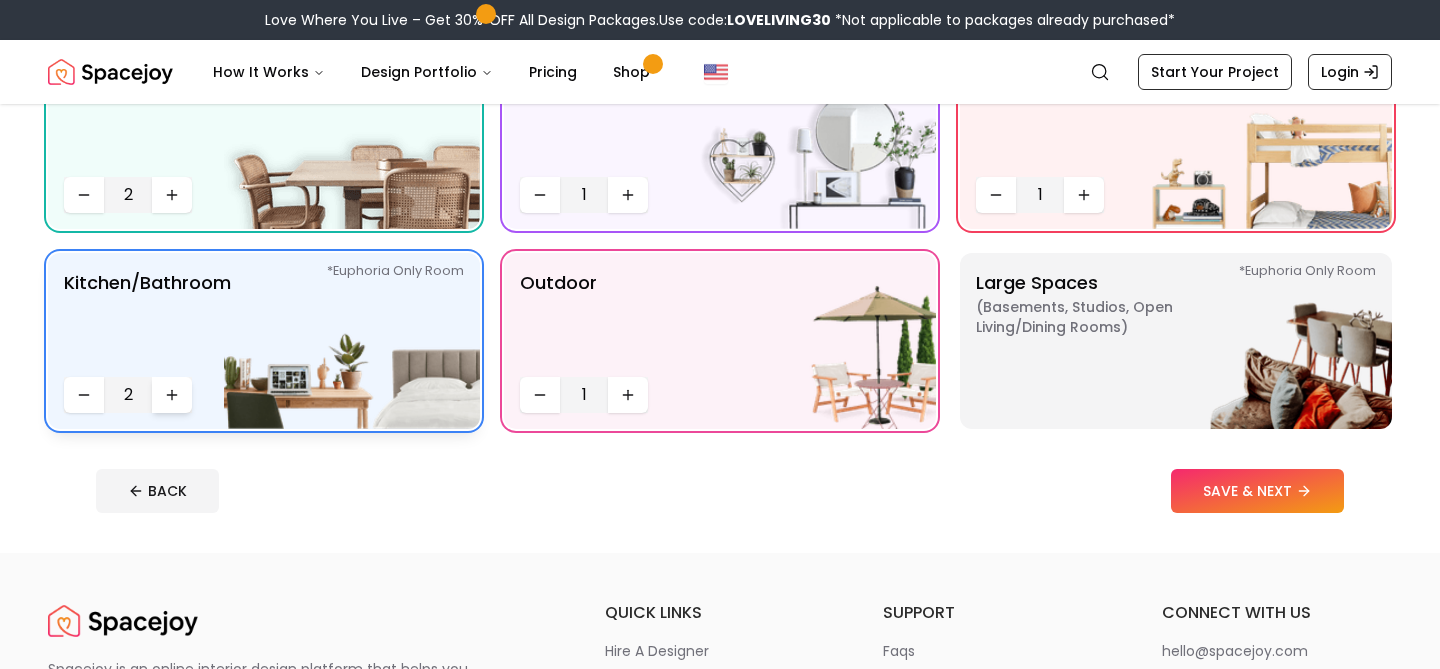 click 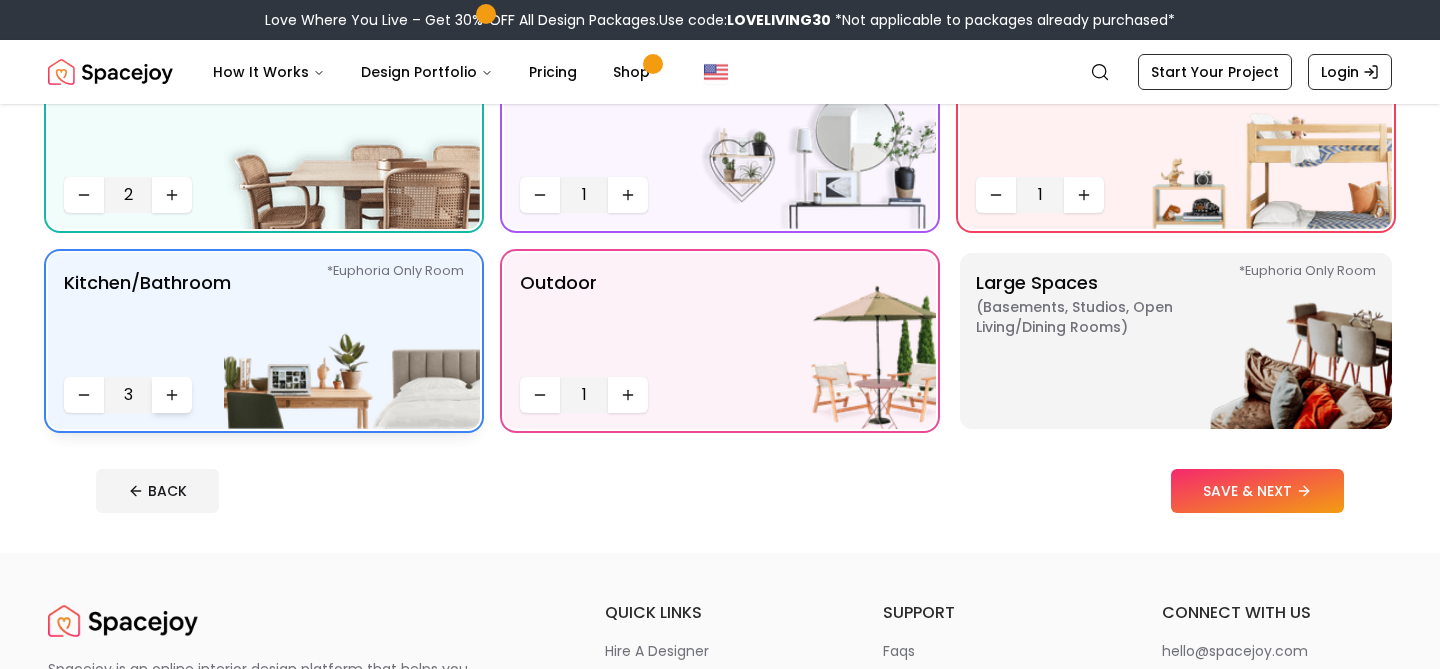 click 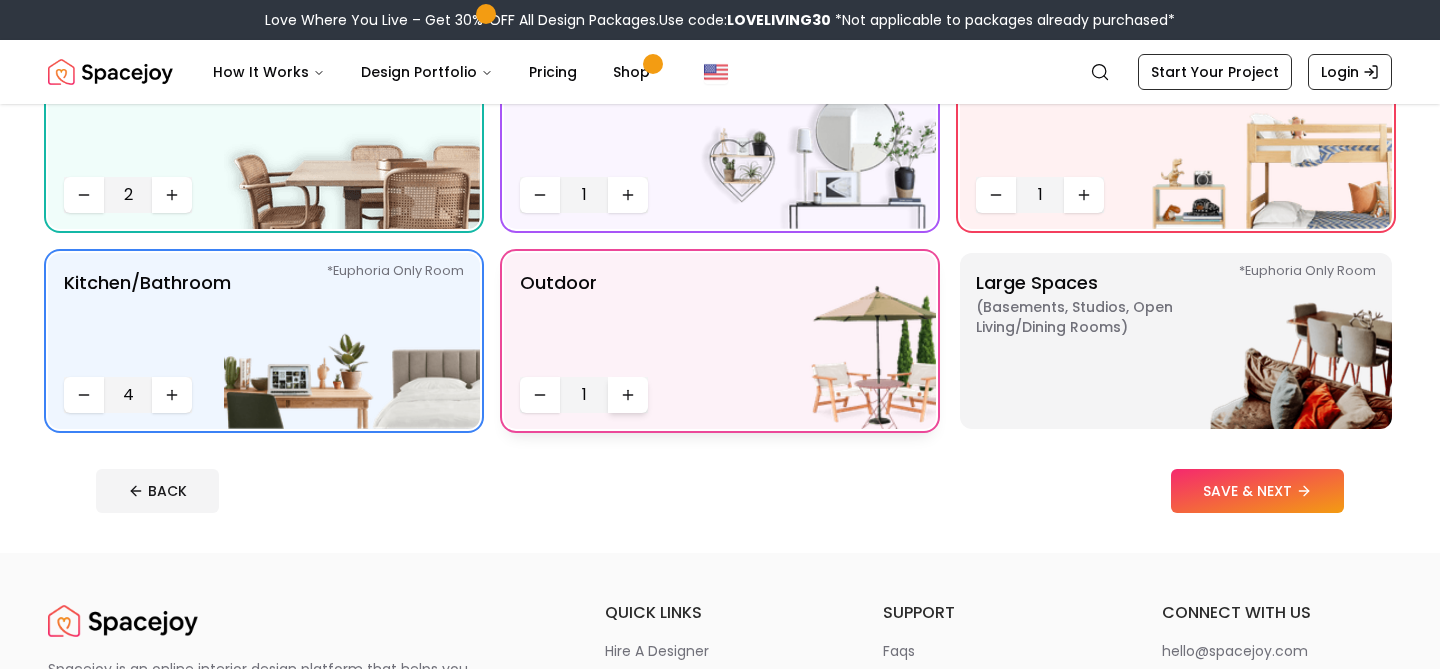 click 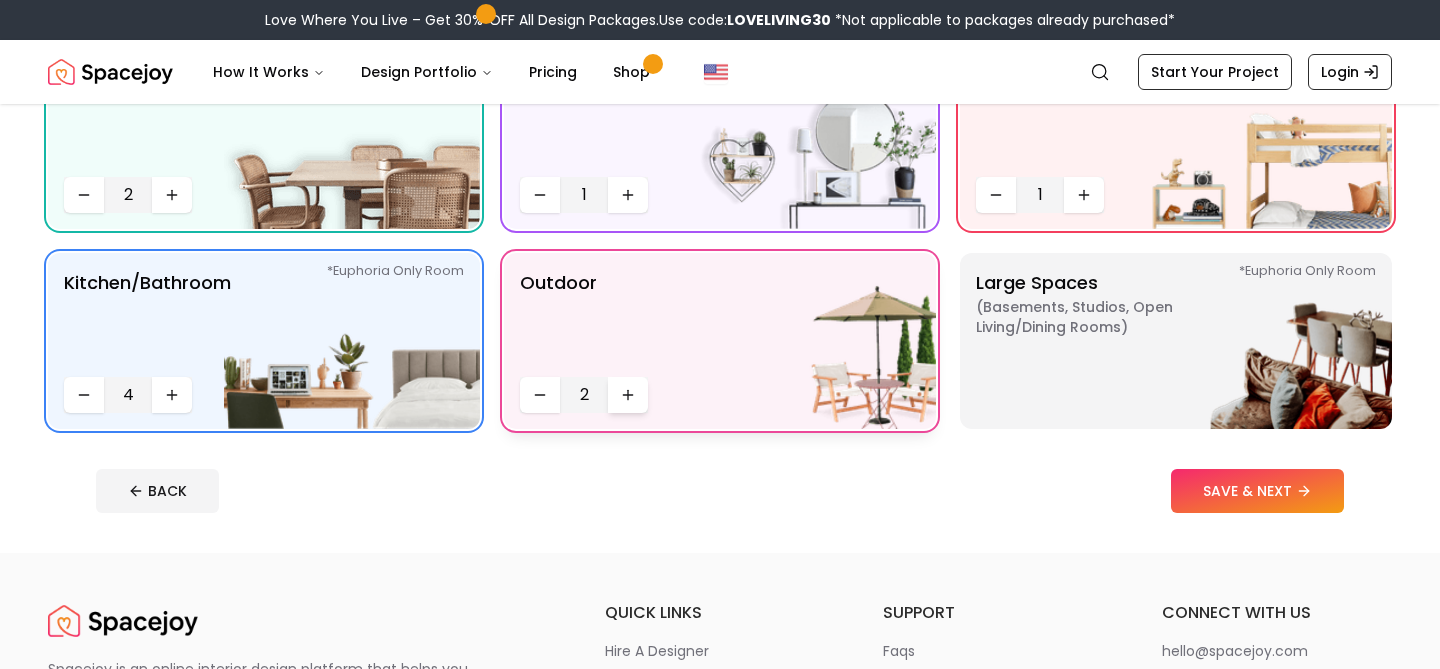 click 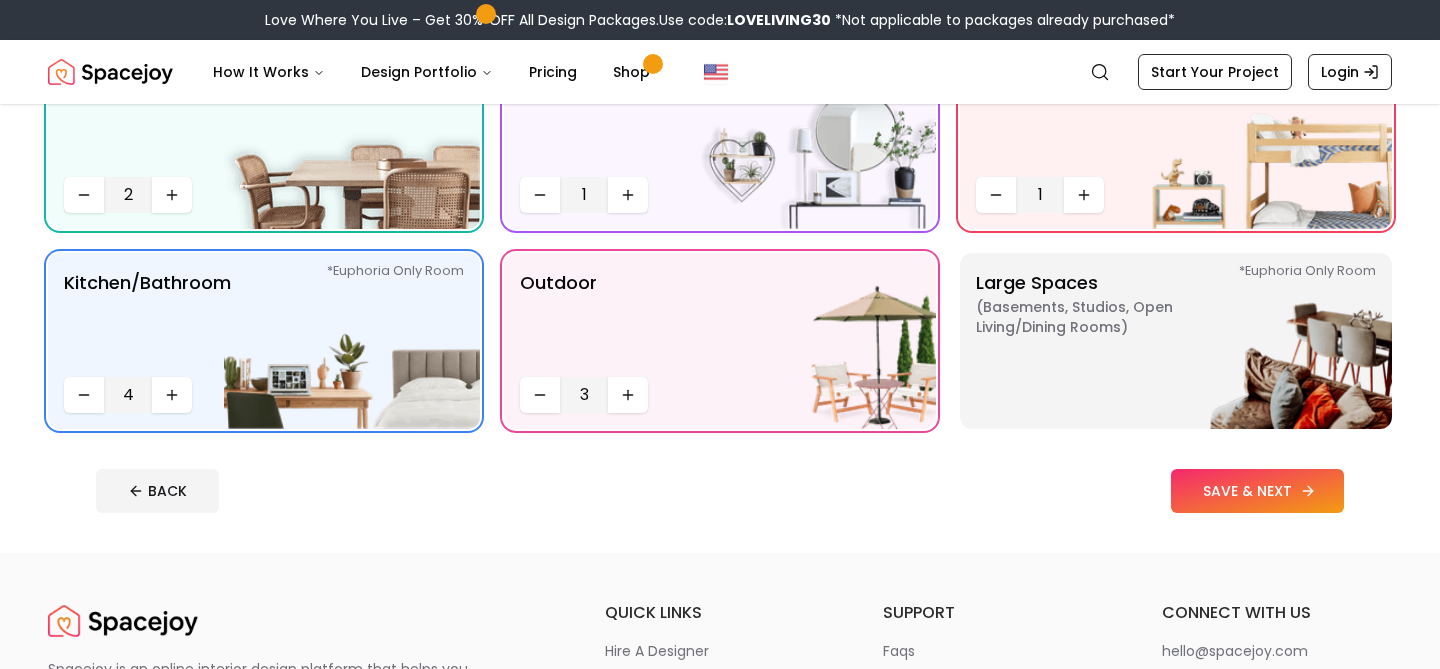 click on "SAVE & NEXT" at bounding box center (1257, 491) 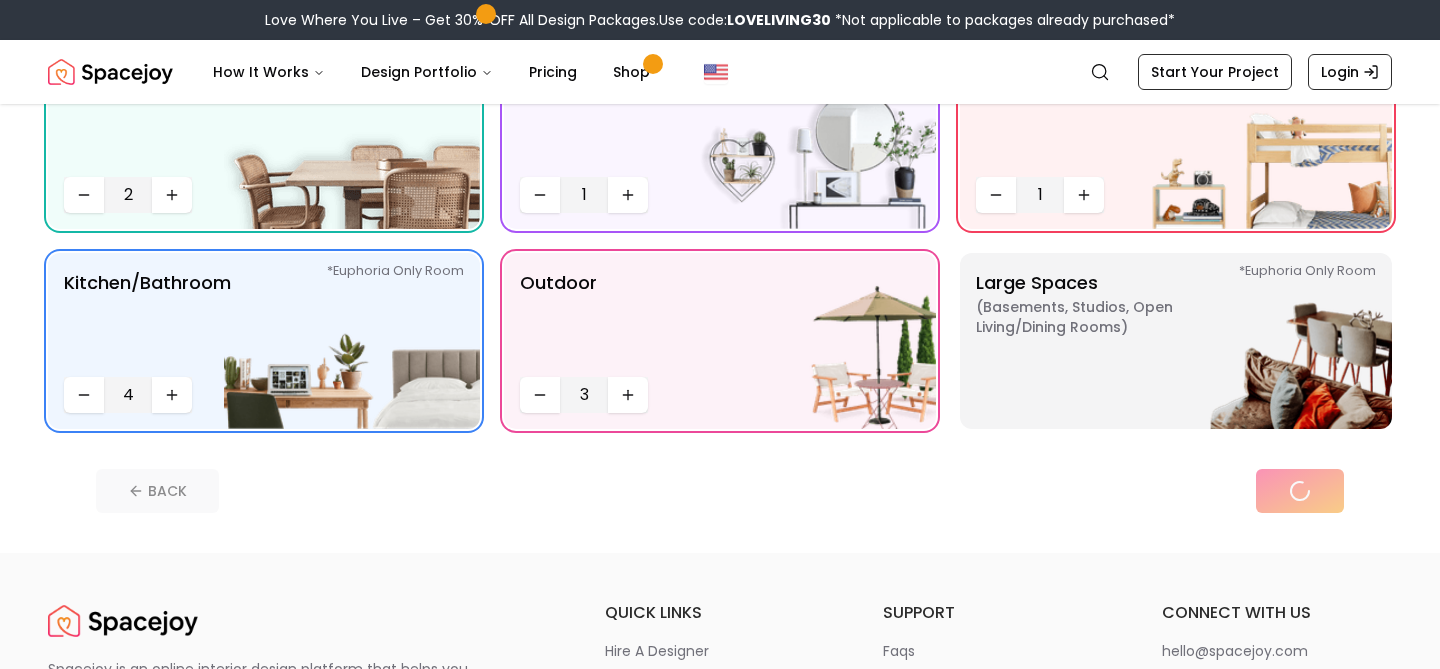 scroll, scrollTop: 0, scrollLeft: 0, axis: both 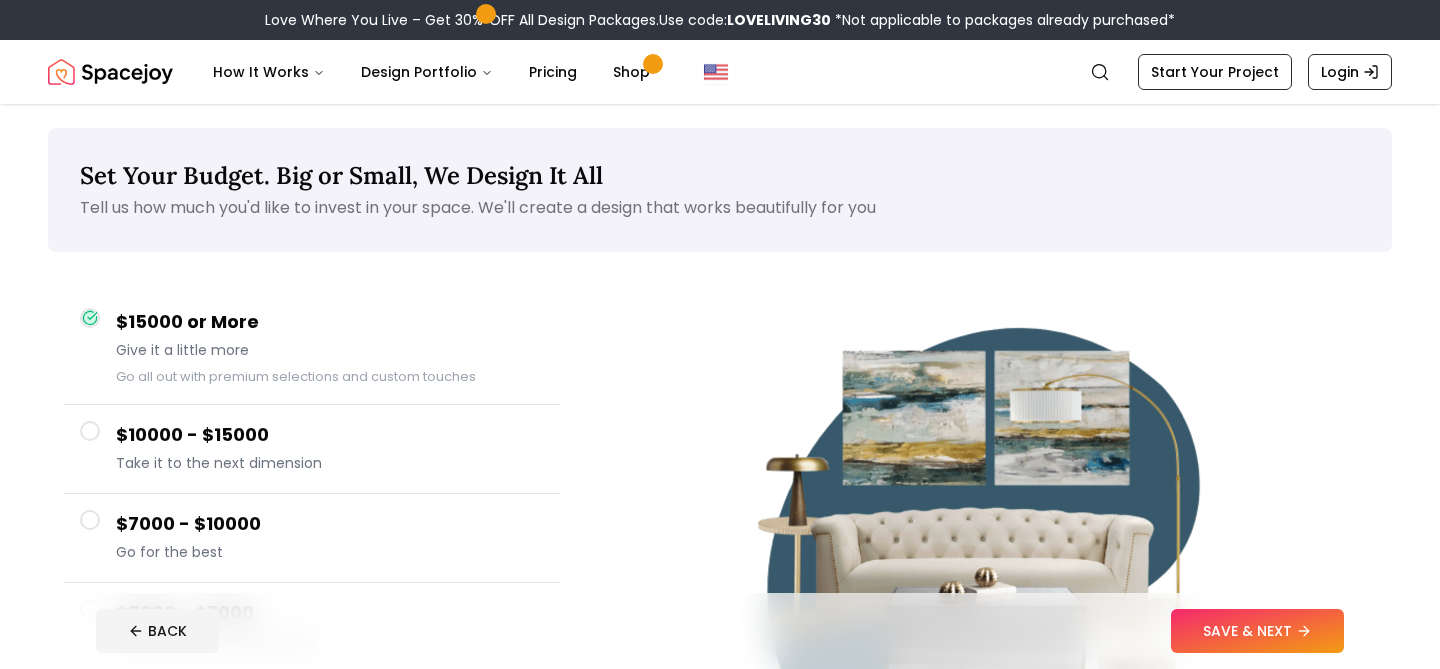 click at bounding box center (90, 520) 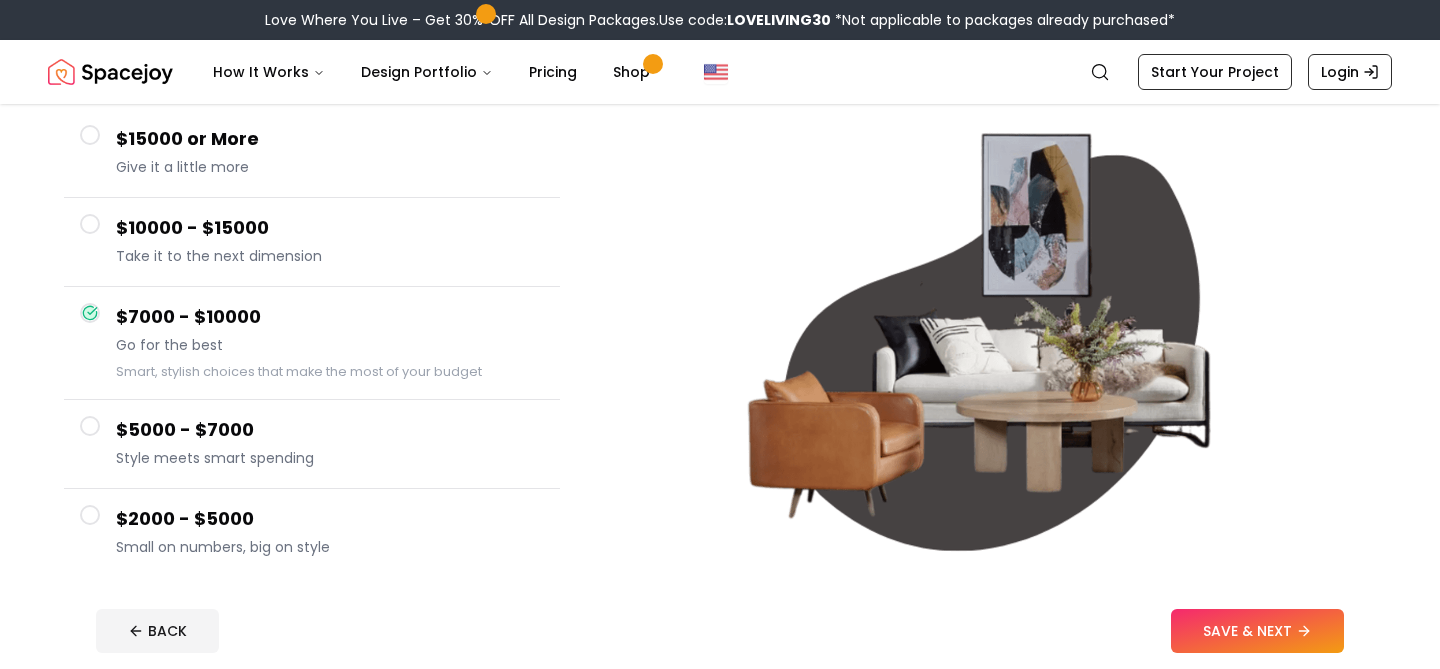 scroll, scrollTop: 164, scrollLeft: 0, axis: vertical 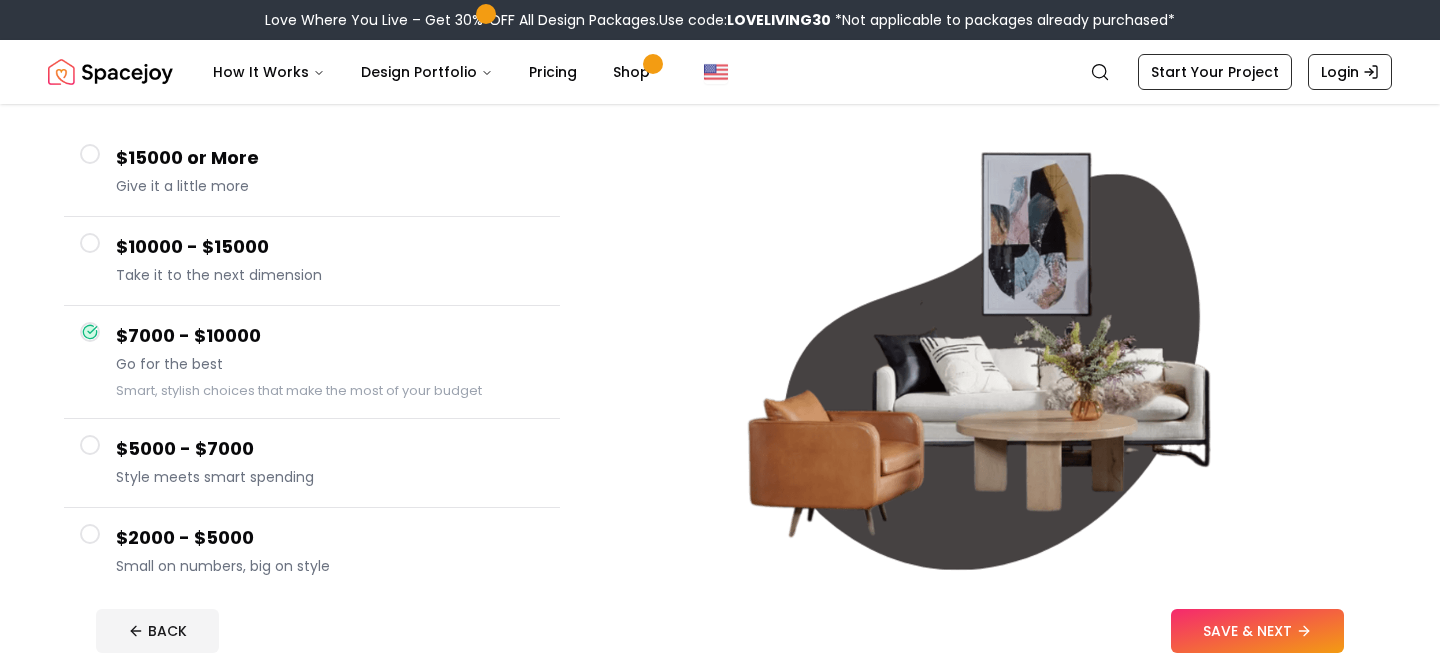 click at bounding box center (90, 445) 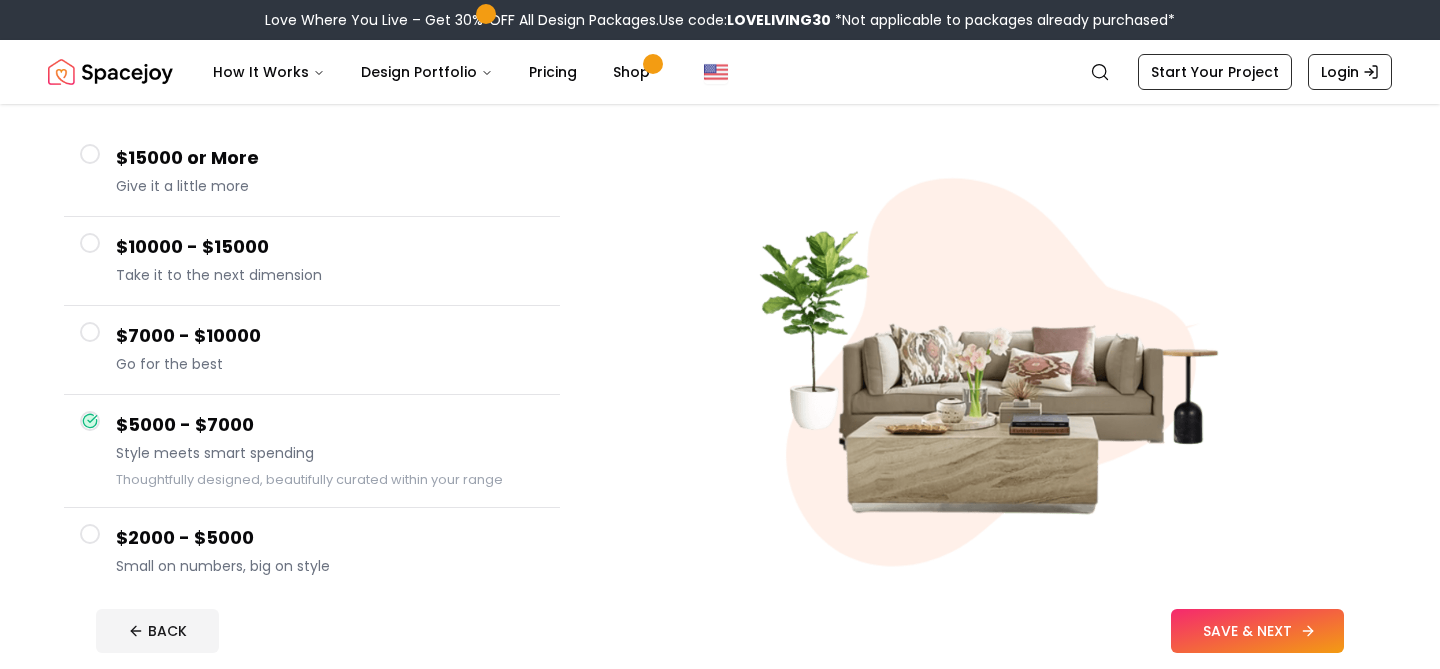 click on "SAVE & NEXT" at bounding box center [1257, 631] 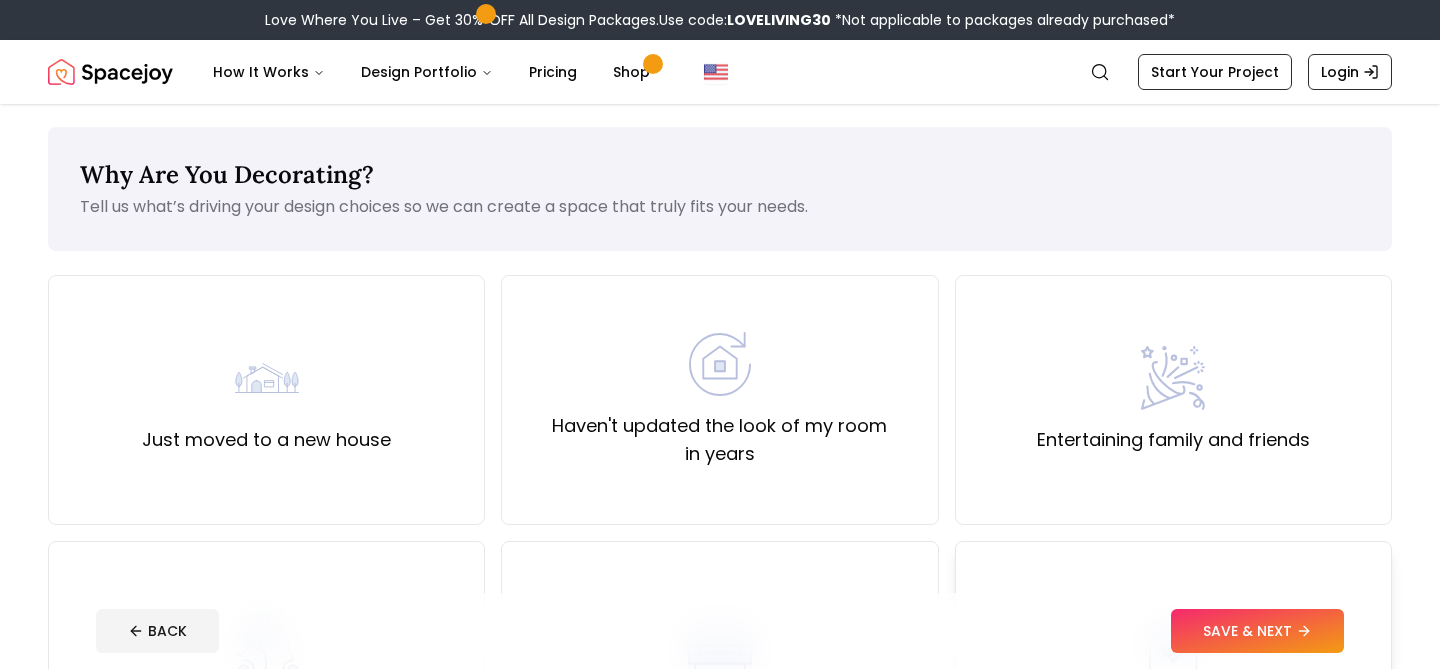 scroll, scrollTop: 0, scrollLeft: 0, axis: both 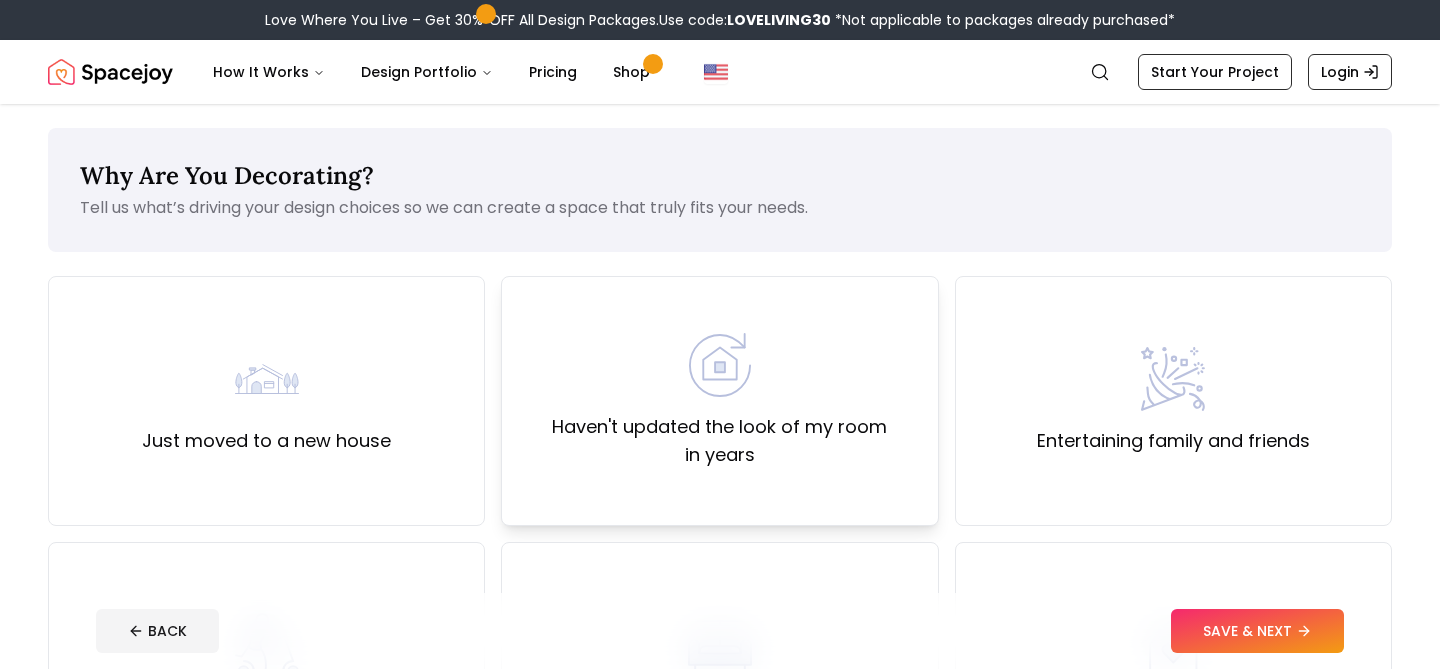 click on "Haven't updated the look of my room in years" at bounding box center (719, 401) 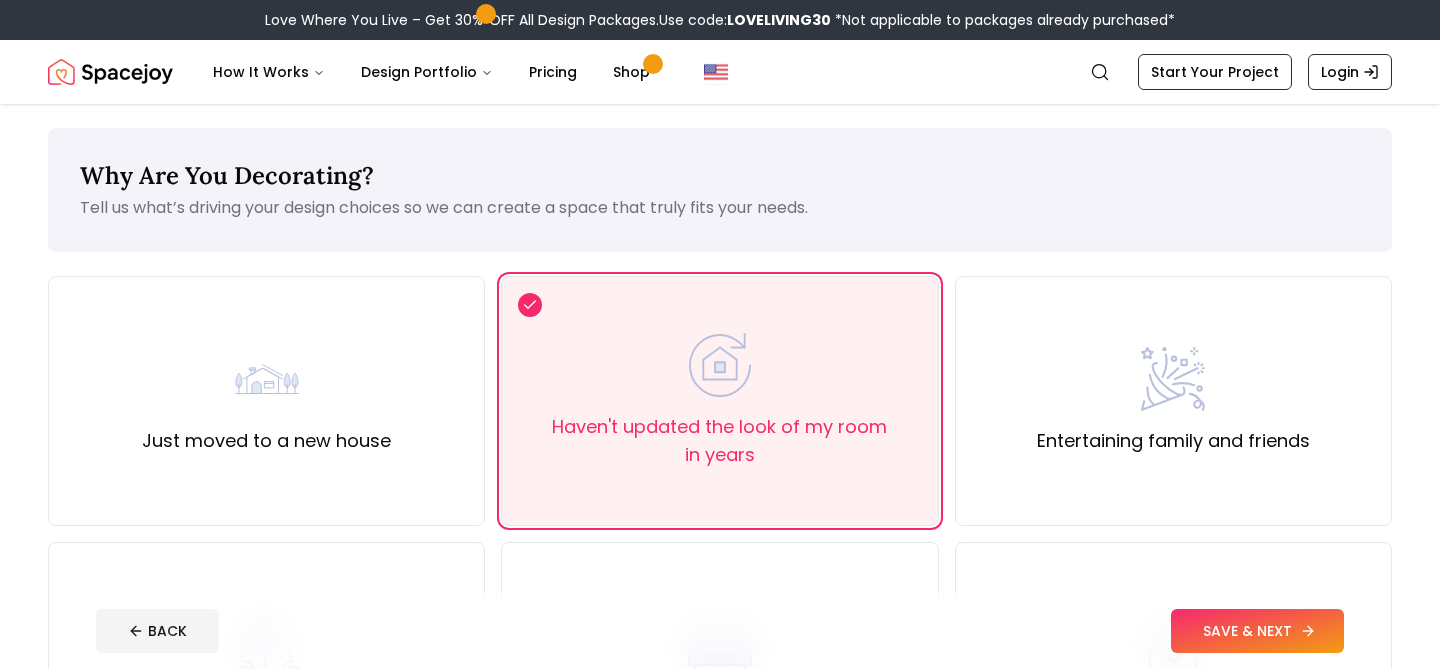 click on "SAVE & NEXT" at bounding box center (1257, 631) 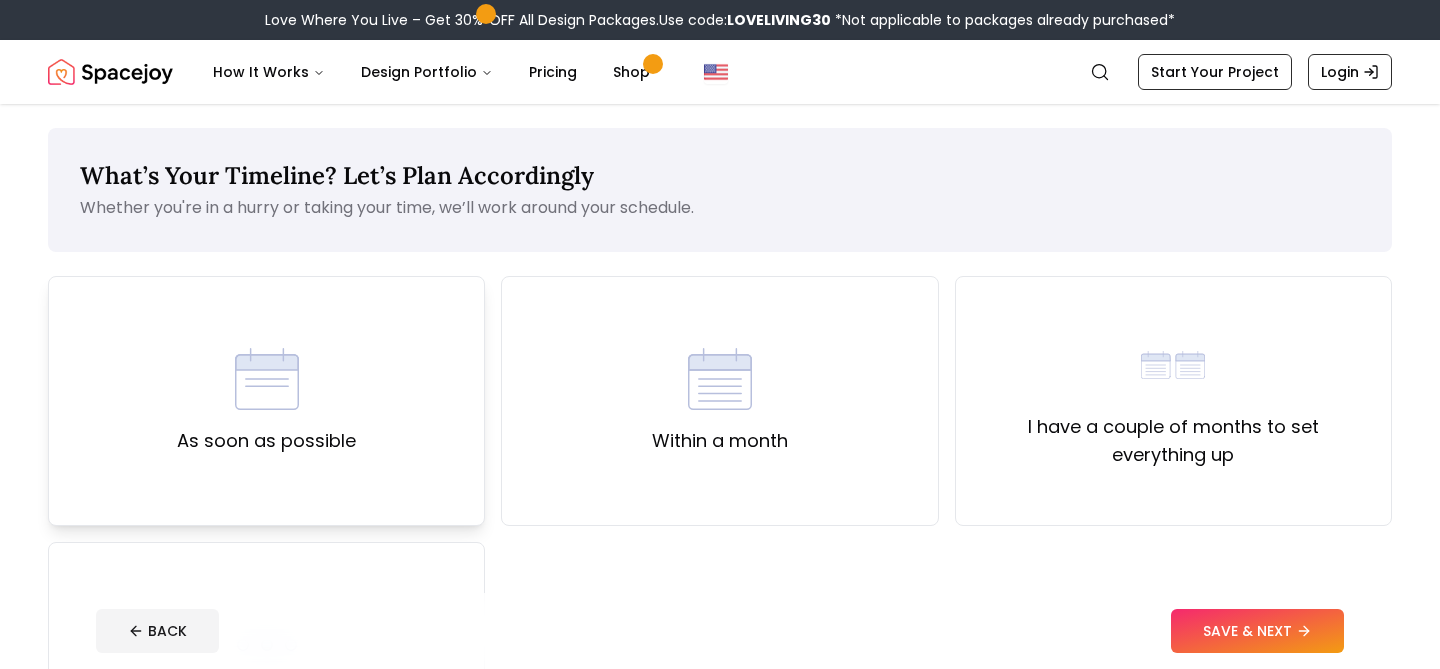 click at bounding box center (267, 379) 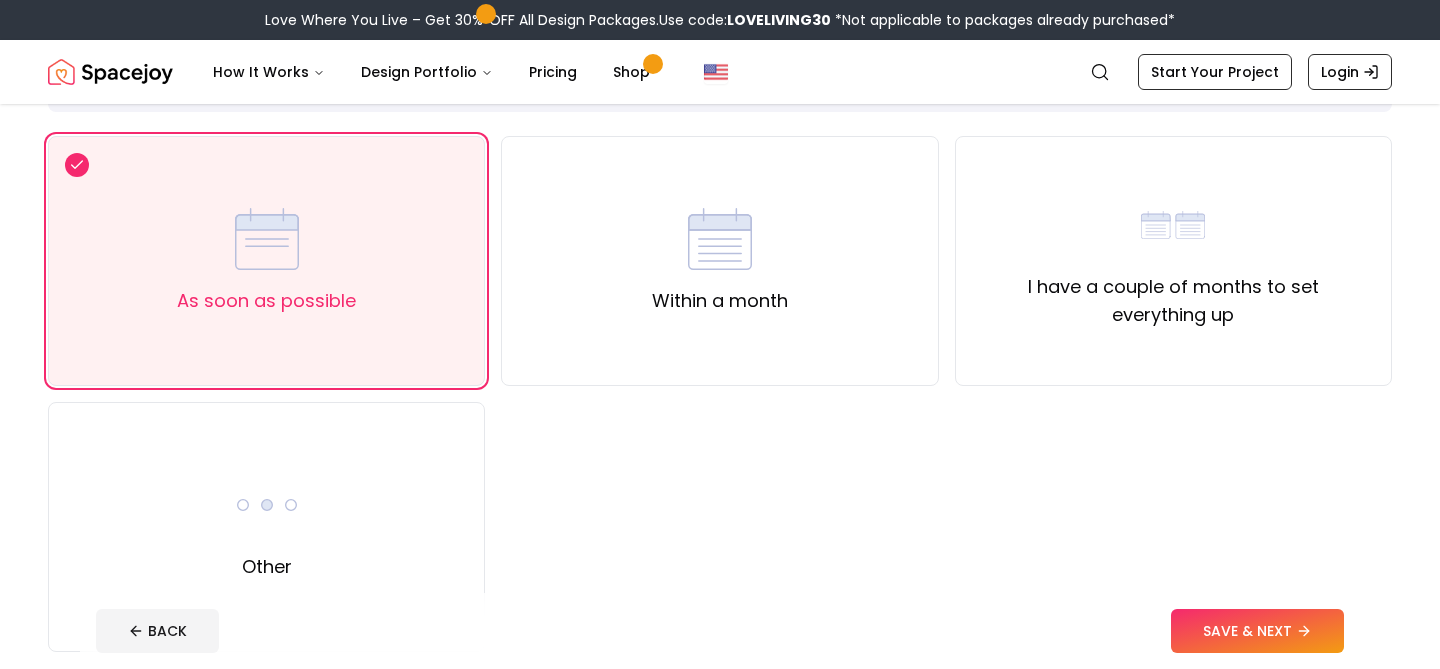 scroll, scrollTop: 152, scrollLeft: 0, axis: vertical 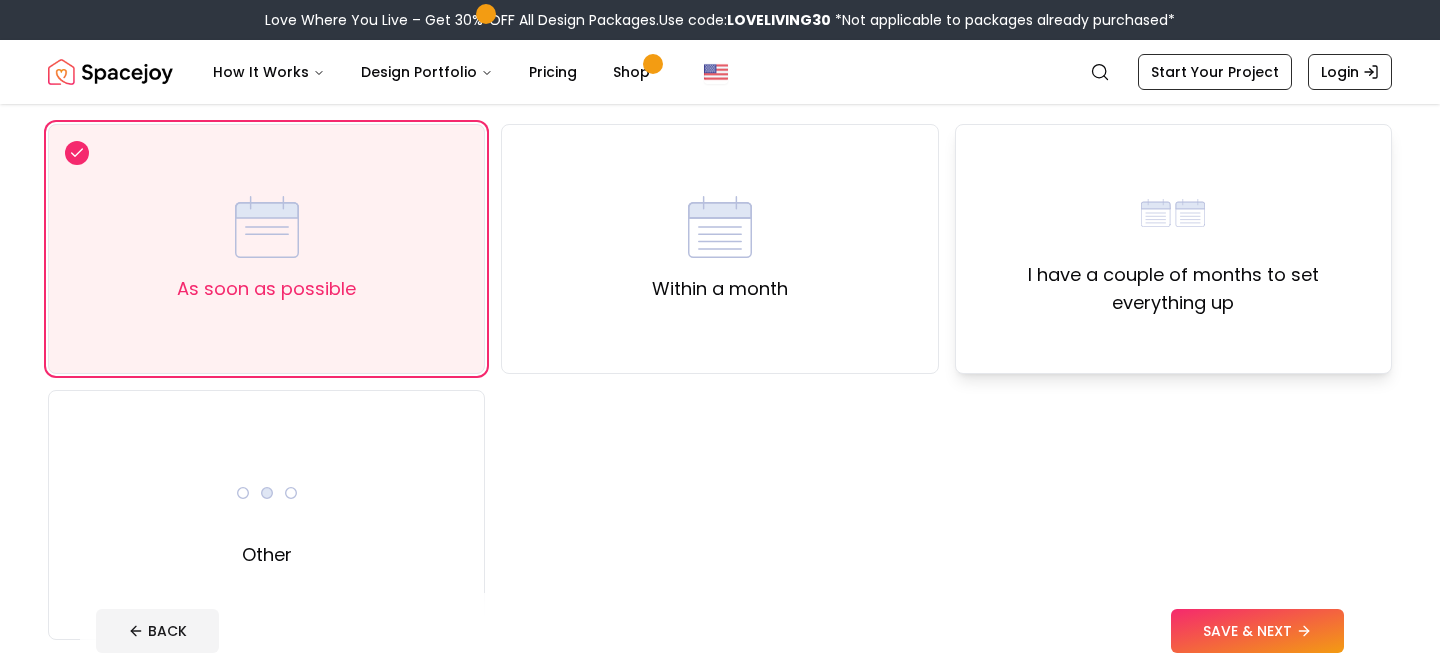 click on "I have a couple of months to set everything up" at bounding box center (1173, 249) 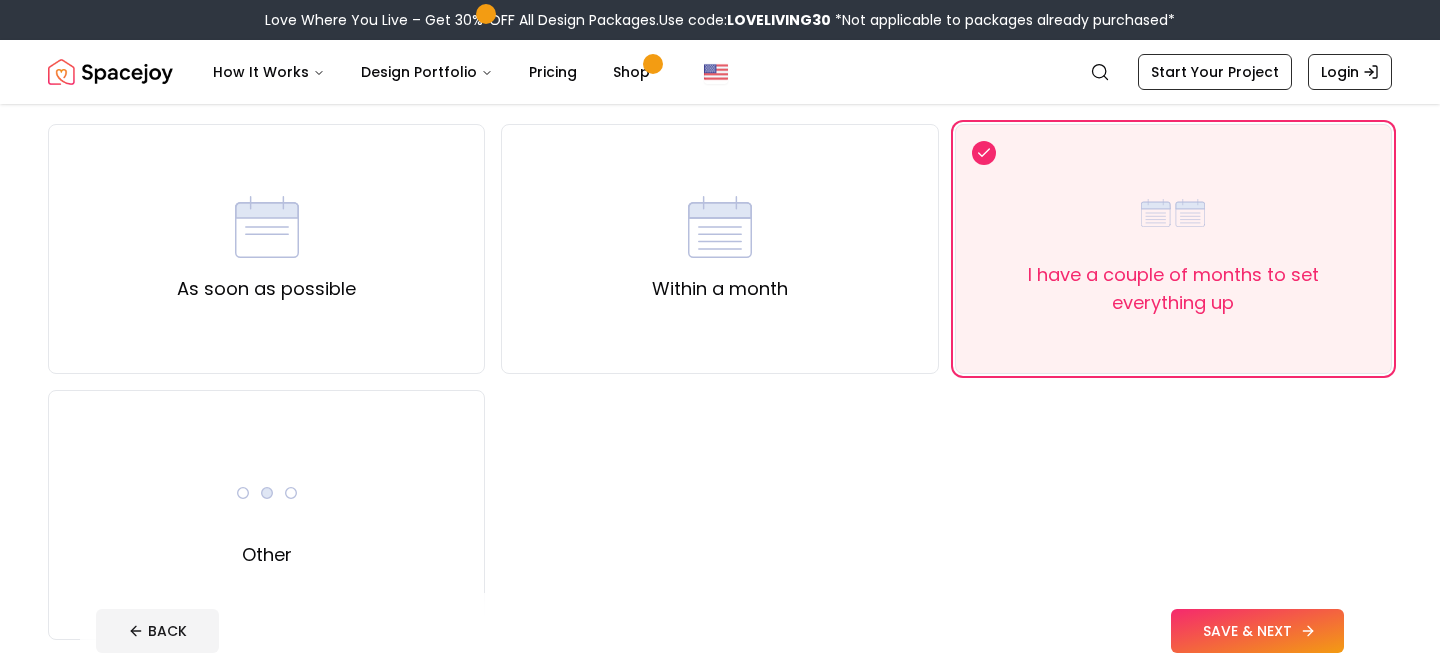click on "SAVE & NEXT" at bounding box center (1257, 631) 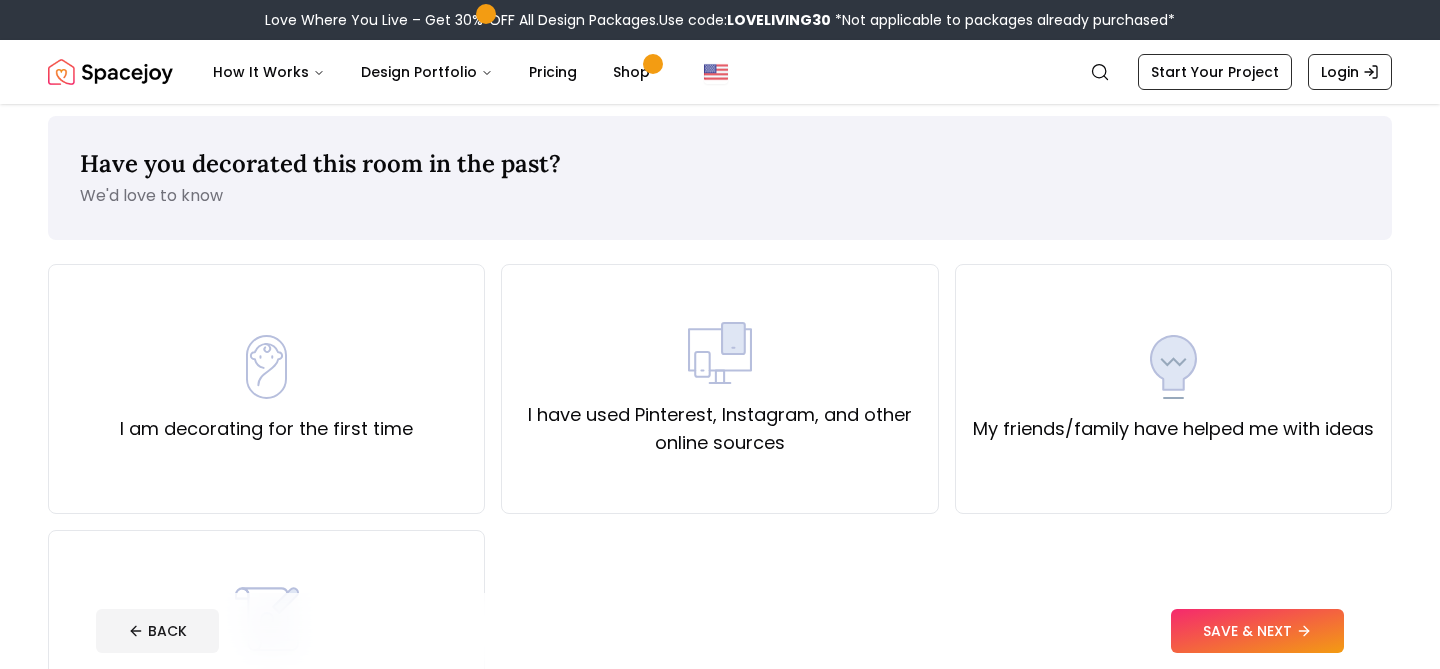 scroll, scrollTop: 0, scrollLeft: 0, axis: both 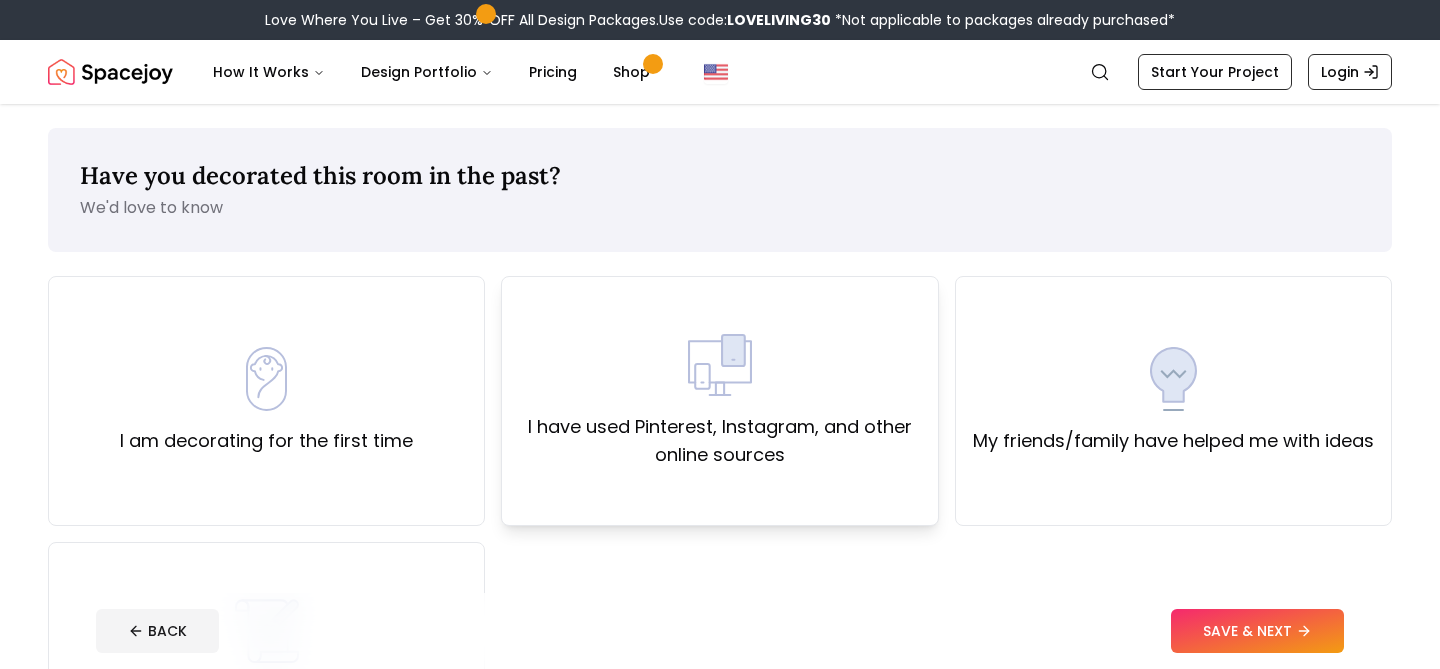 click on "I have used Pinterest, Instagram, and other online sources" at bounding box center [719, 441] 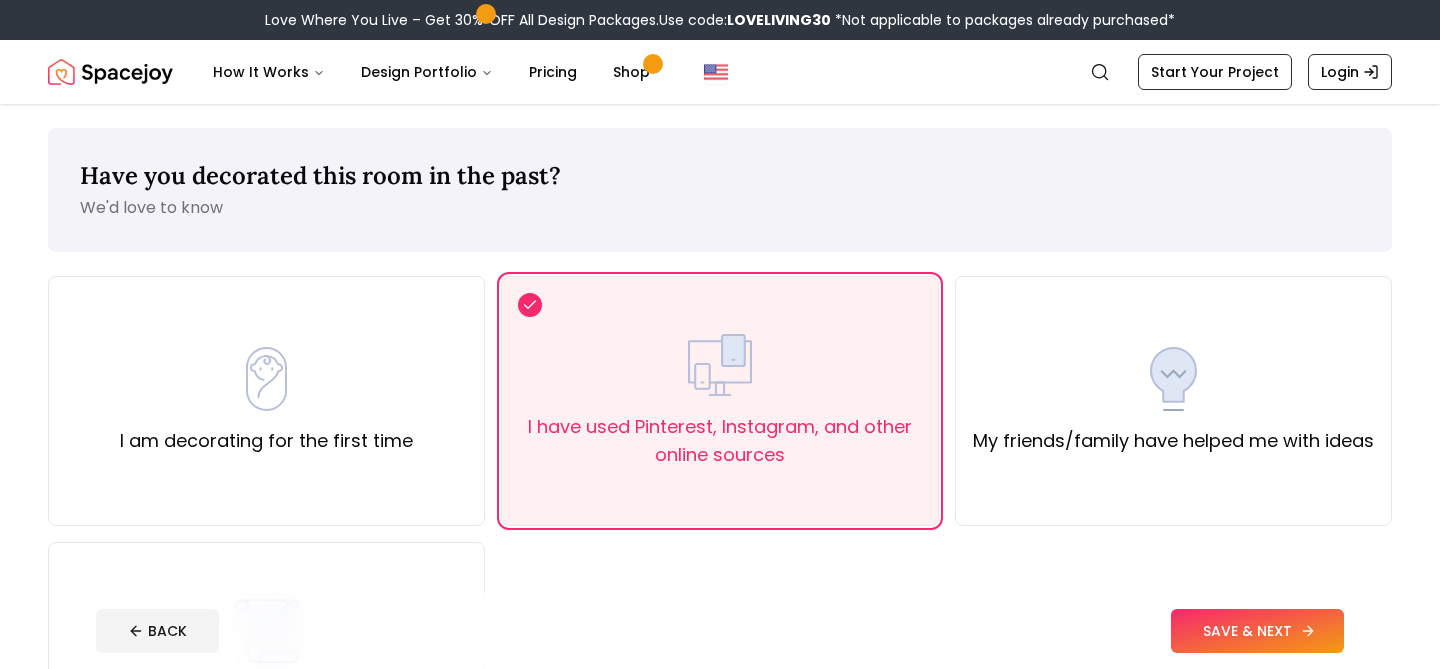 click on "SAVE & NEXT" at bounding box center (1257, 631) 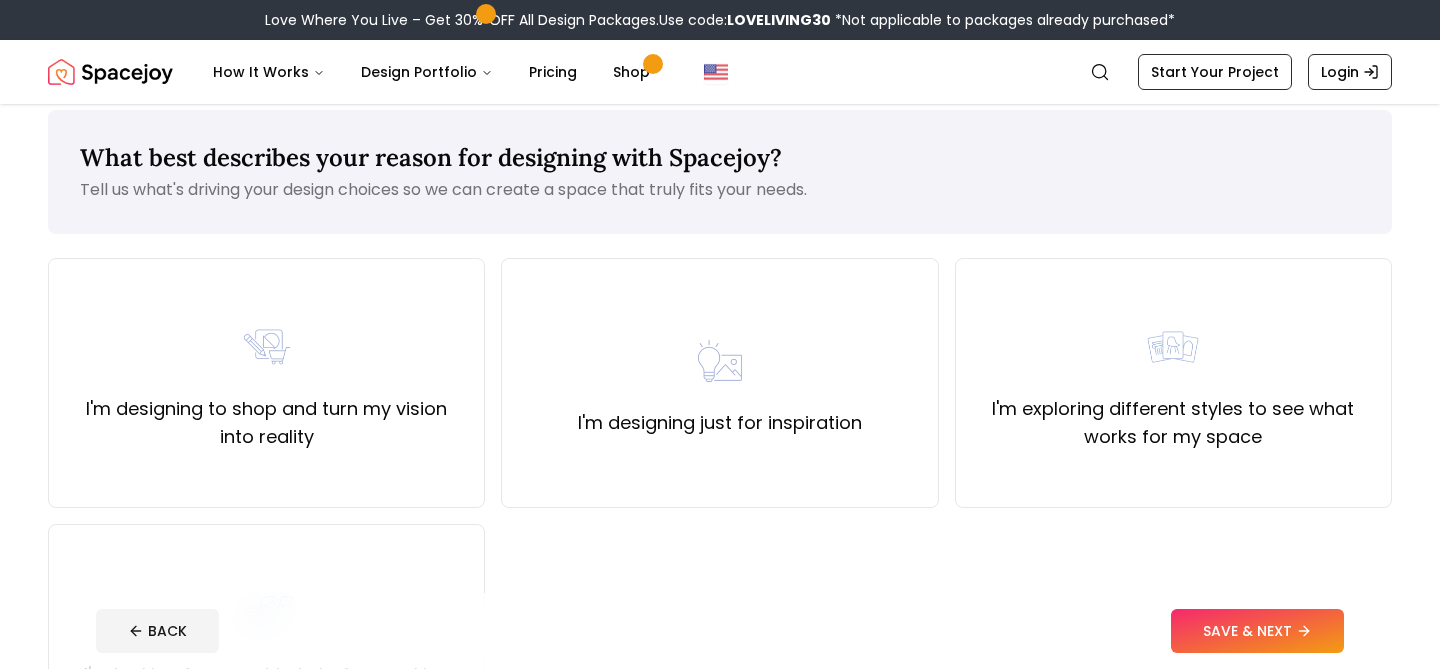 scroll, scrollTop: 0, scrollLeft: 0, axis: both 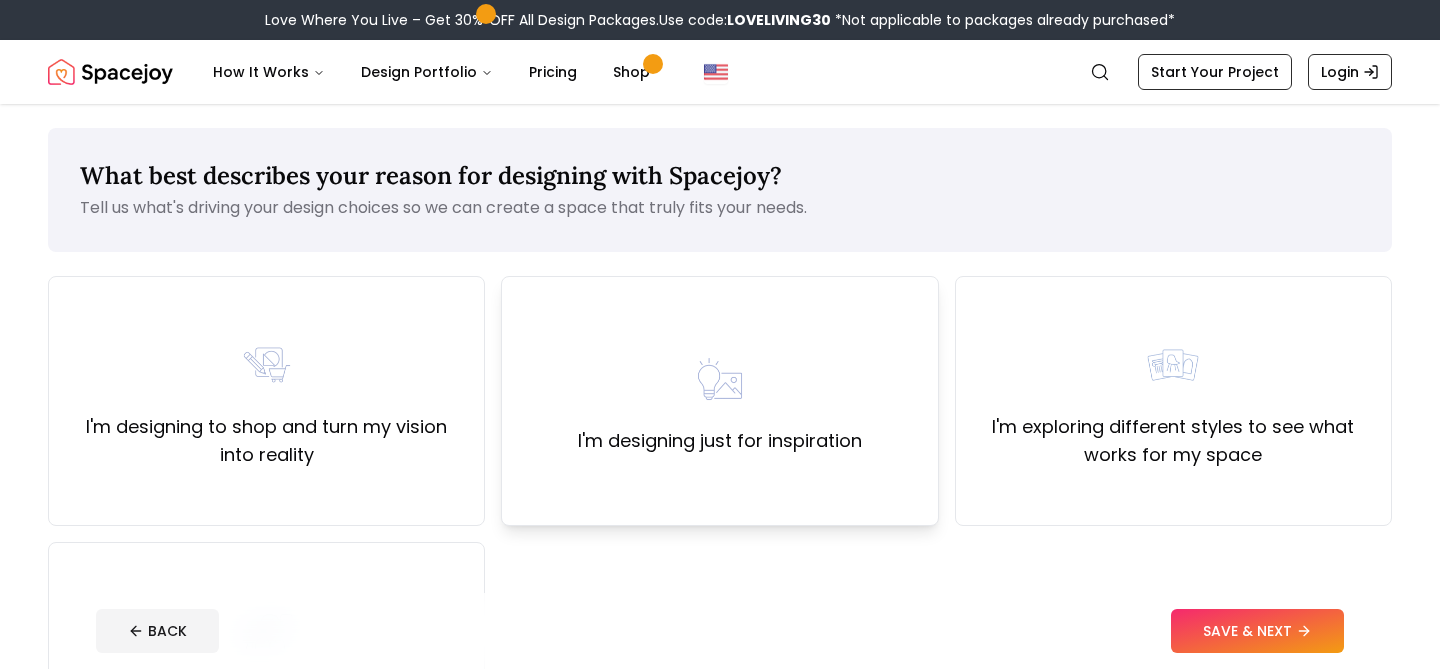 click on "I'm designing just for inspiration" at bounding box center [720, 401] 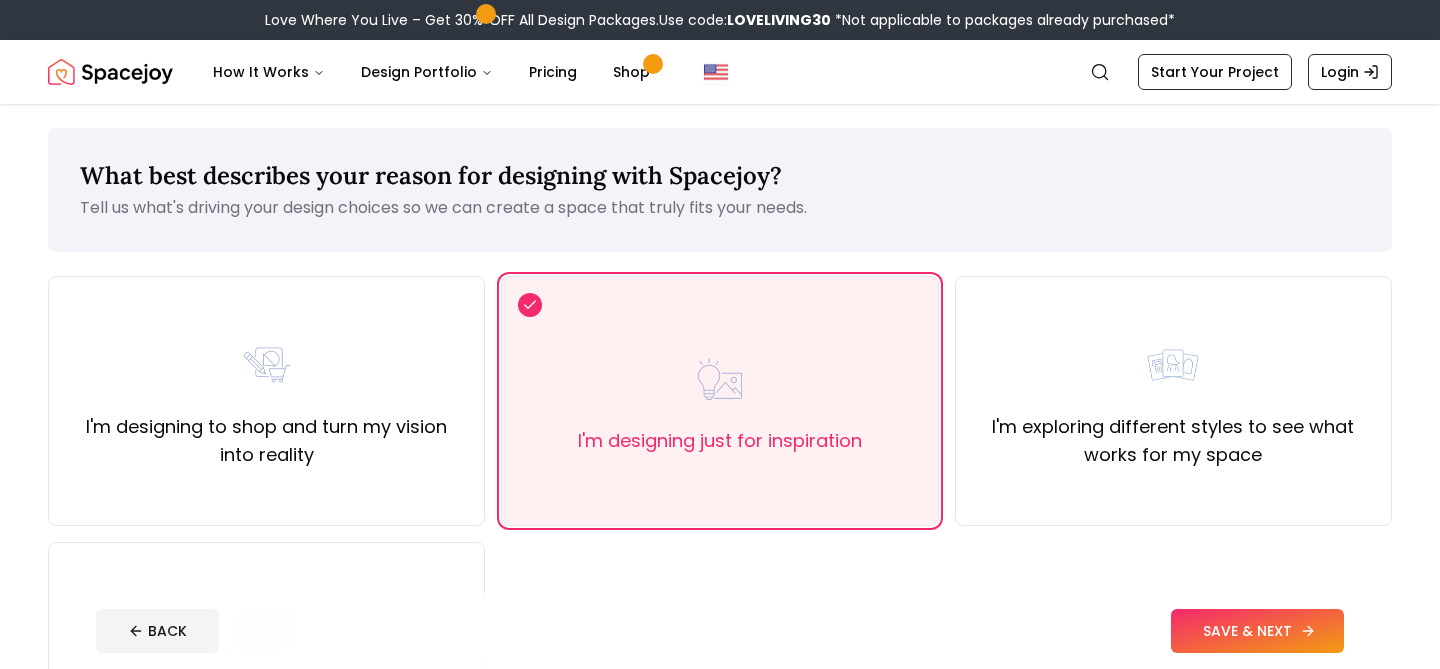 click on "SAVE & NEXT" at bounding box center [1257, 631] 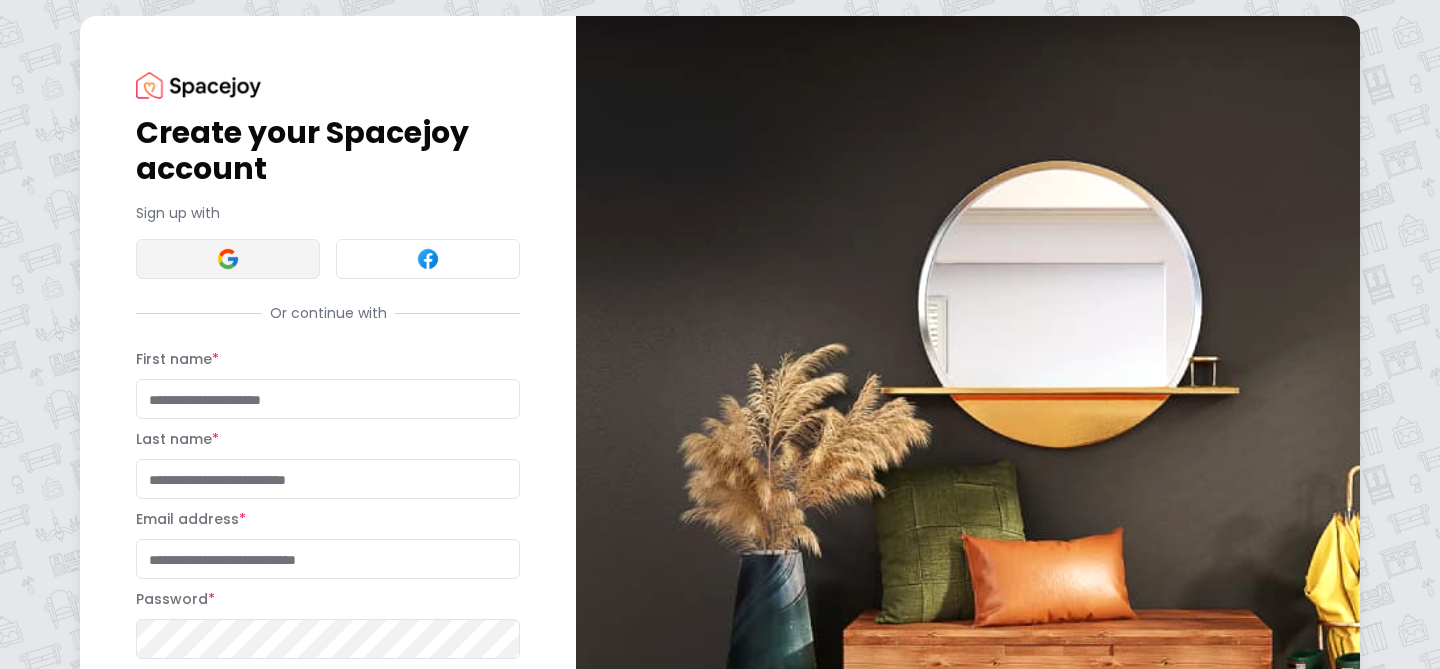 click at bounding box center (228, 259) 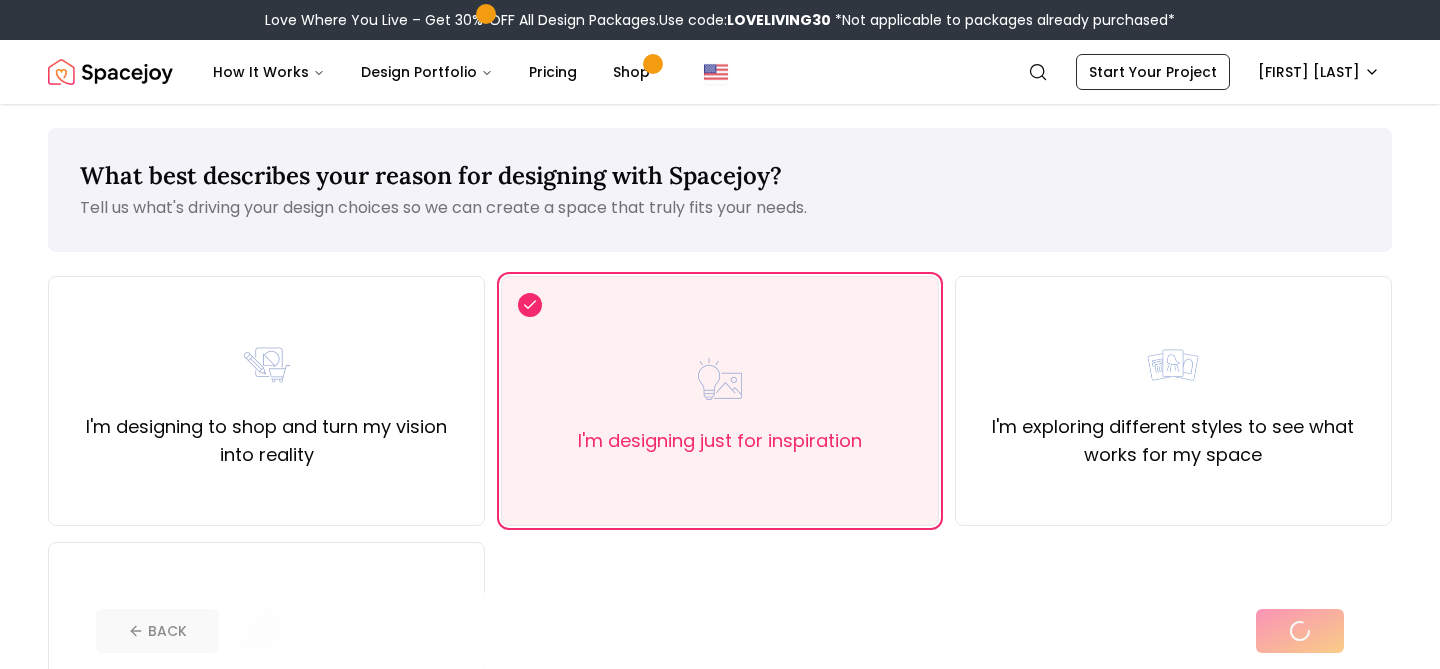scroll, scrollTop: 0, scrollLeft: 0, axis: both 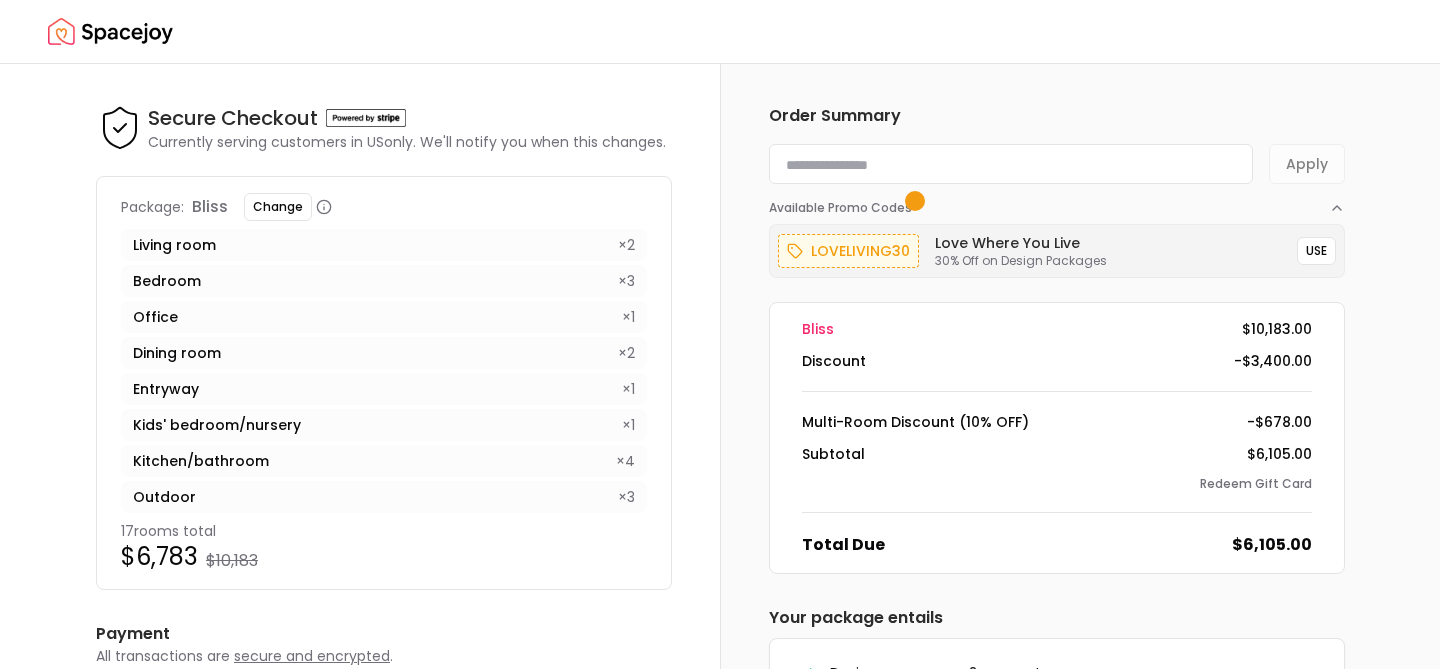 click at bounding box center [1011, 164] 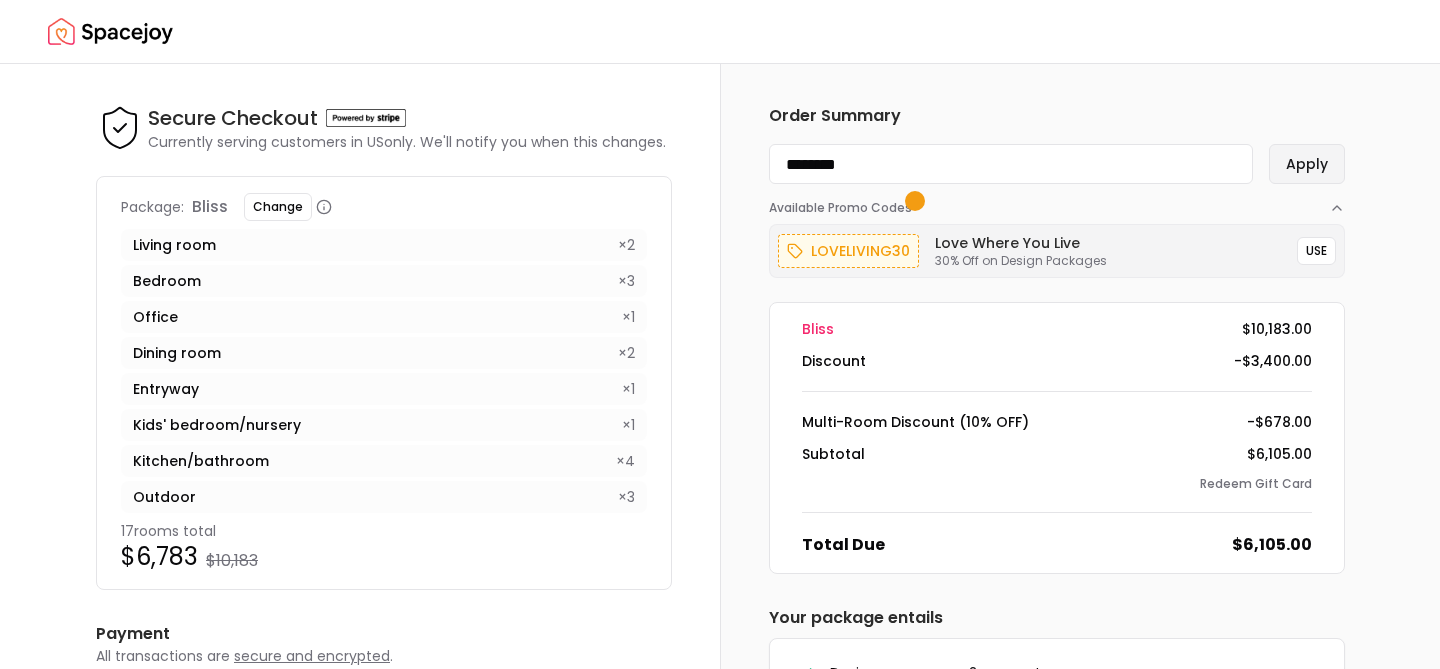 type on "********" 